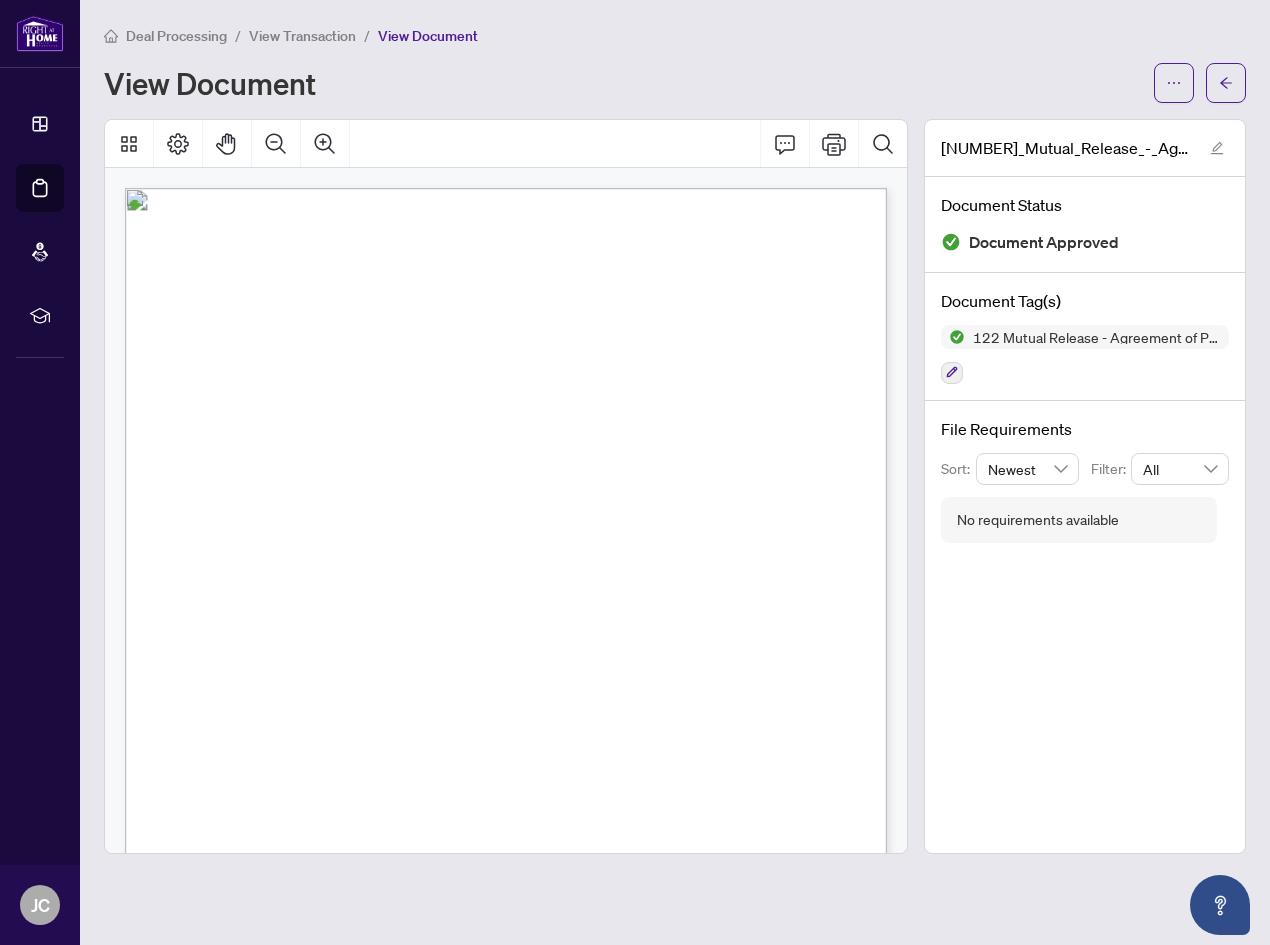 scroll, scrollTop: 0, scrollLeft: 0, axis: both 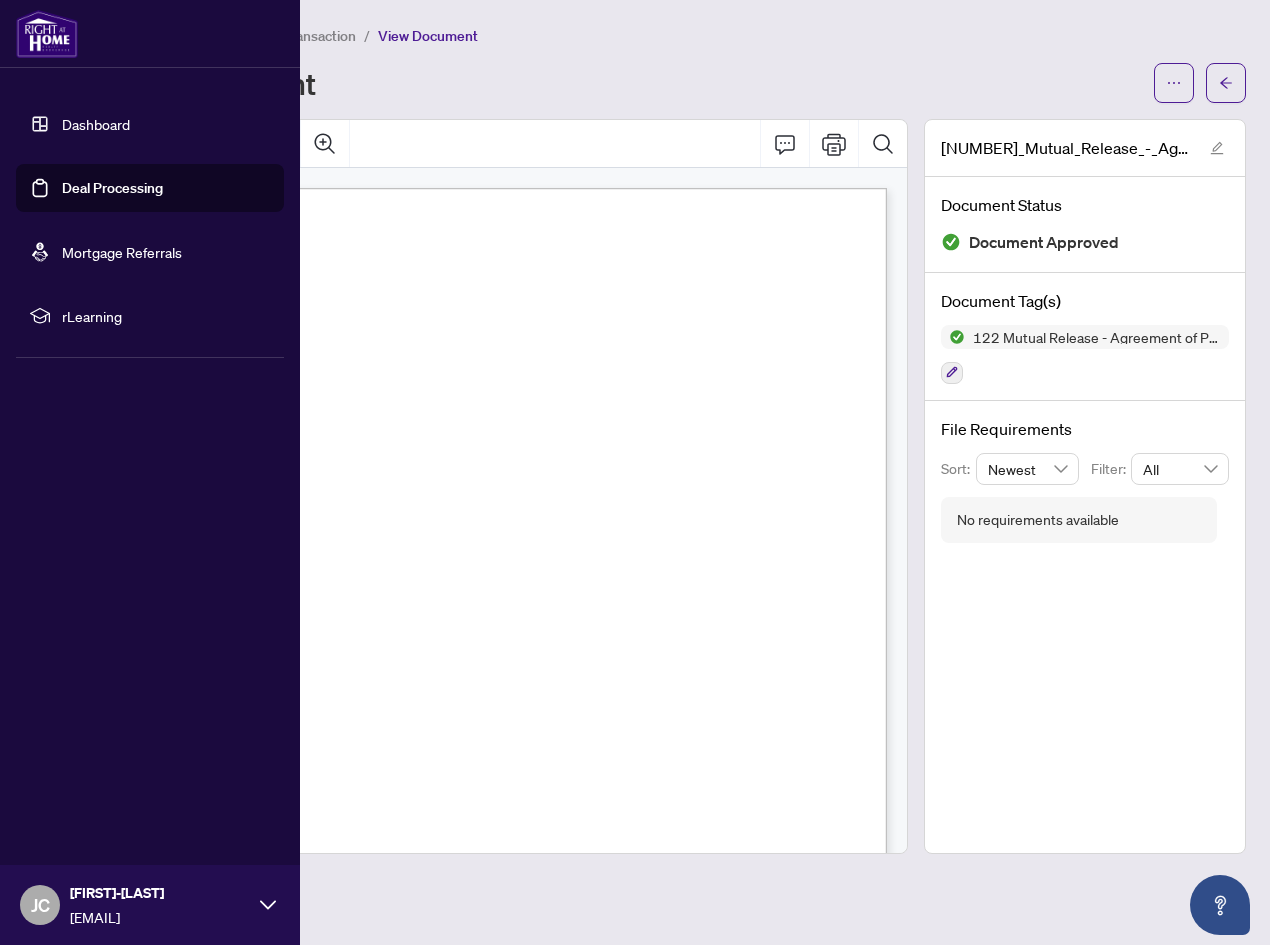 click on "Dashboard" at bounding box center (96, 124) 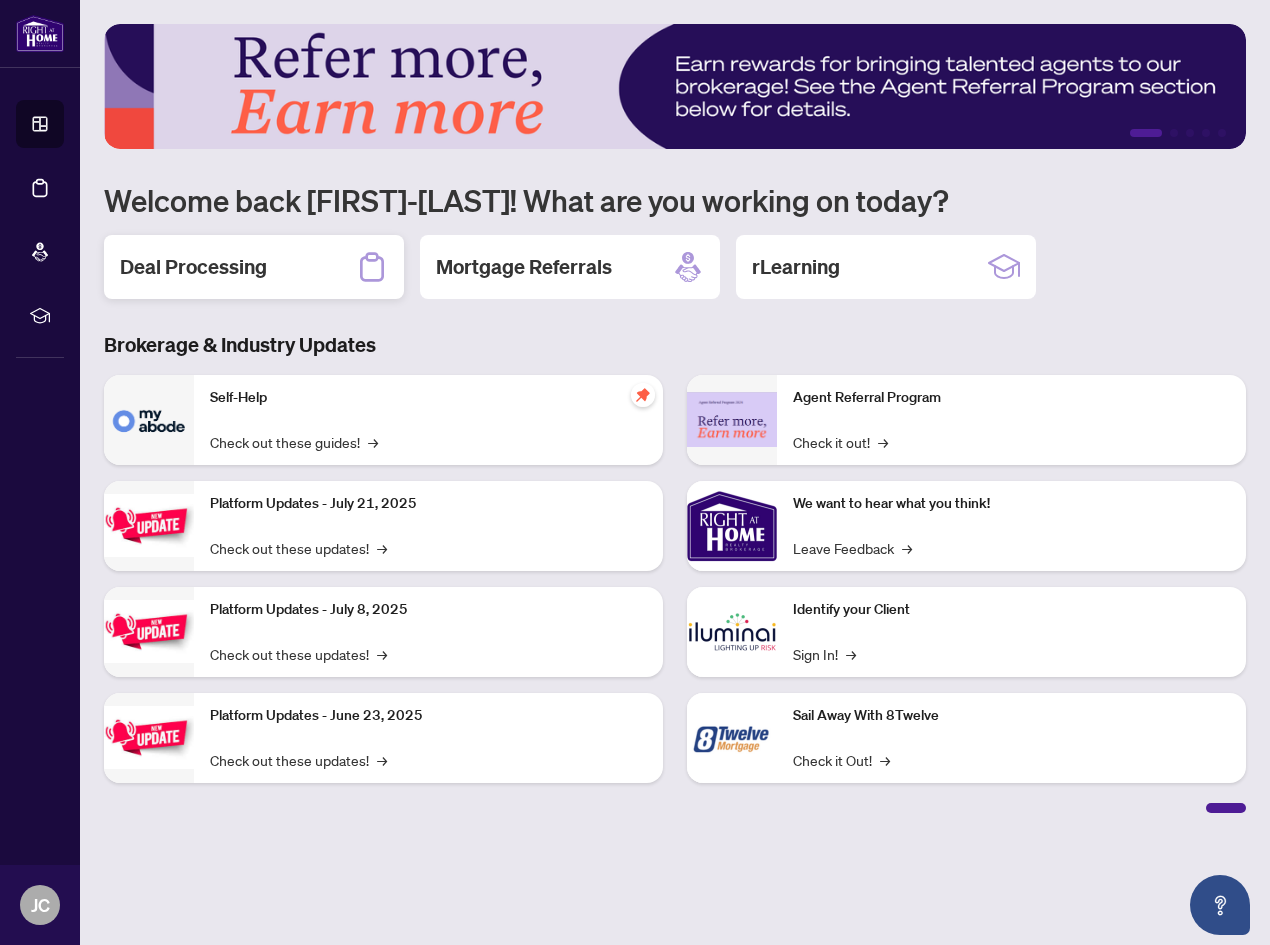 click on "Deal Processing" at bounding box center (254, 267) 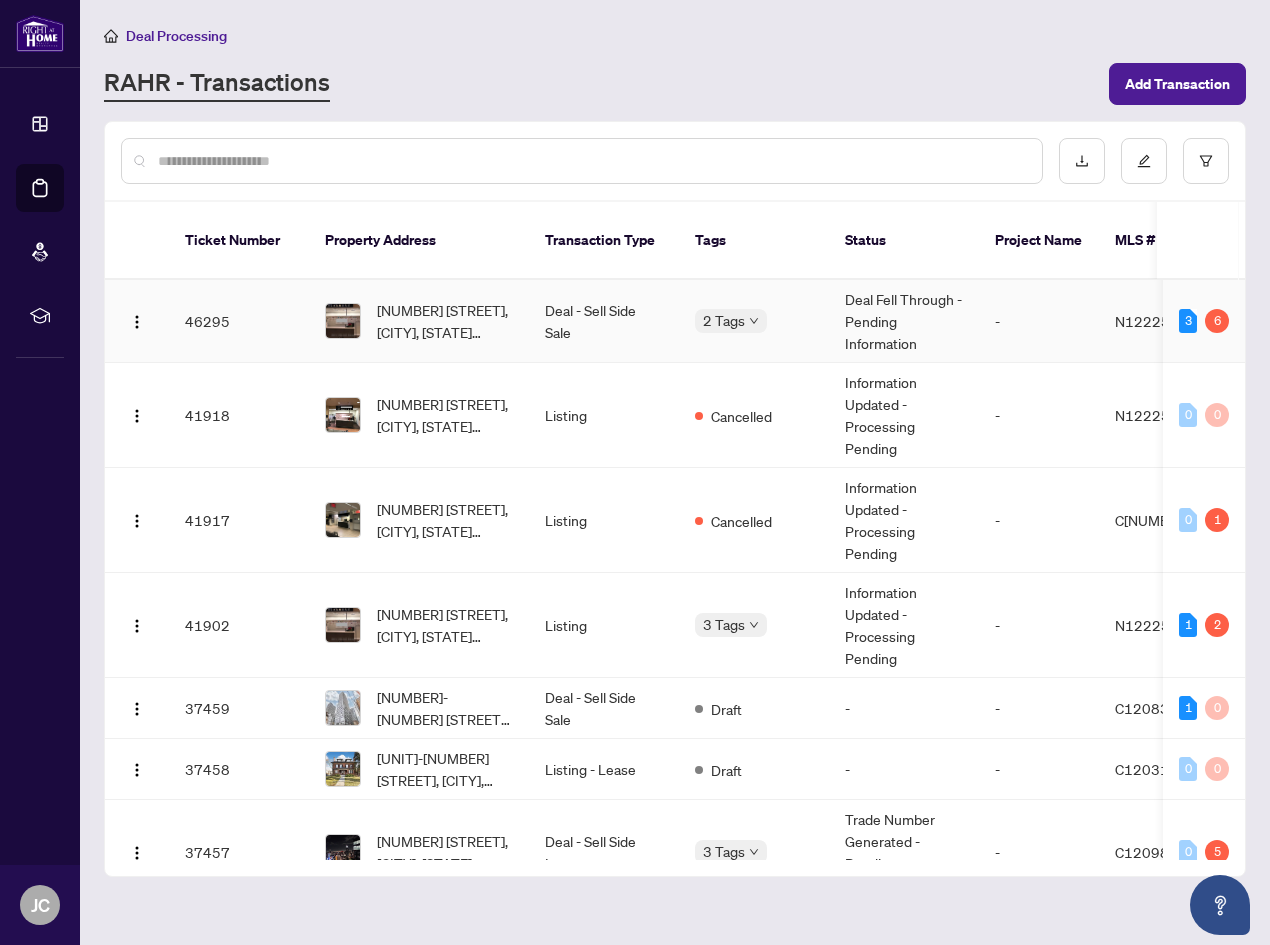 click on "Deal Fell Through - Pending Information" at bounding box center (904, 321) 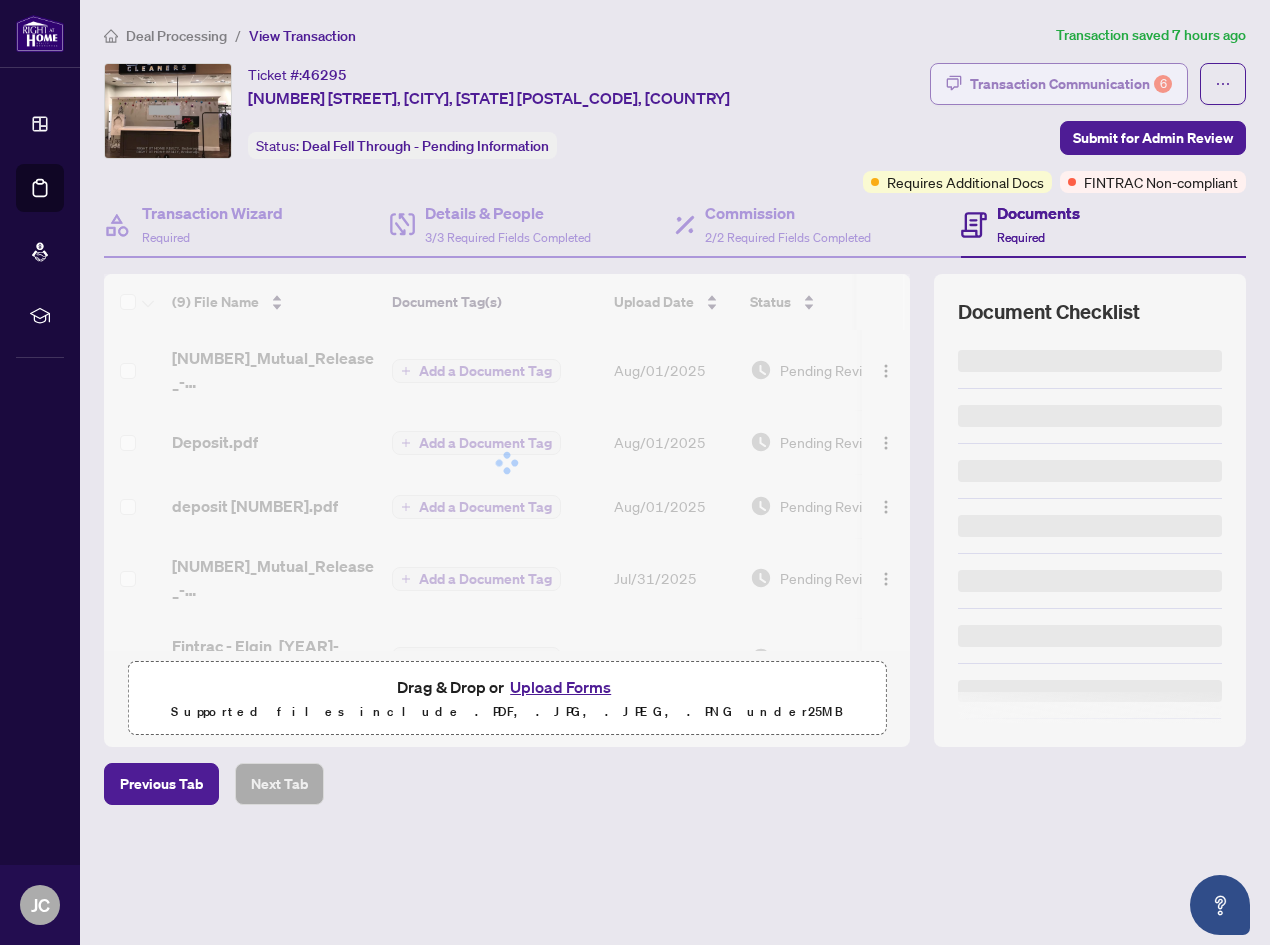click on "Transaction Communication 6" at bounding box center (1071, 84) 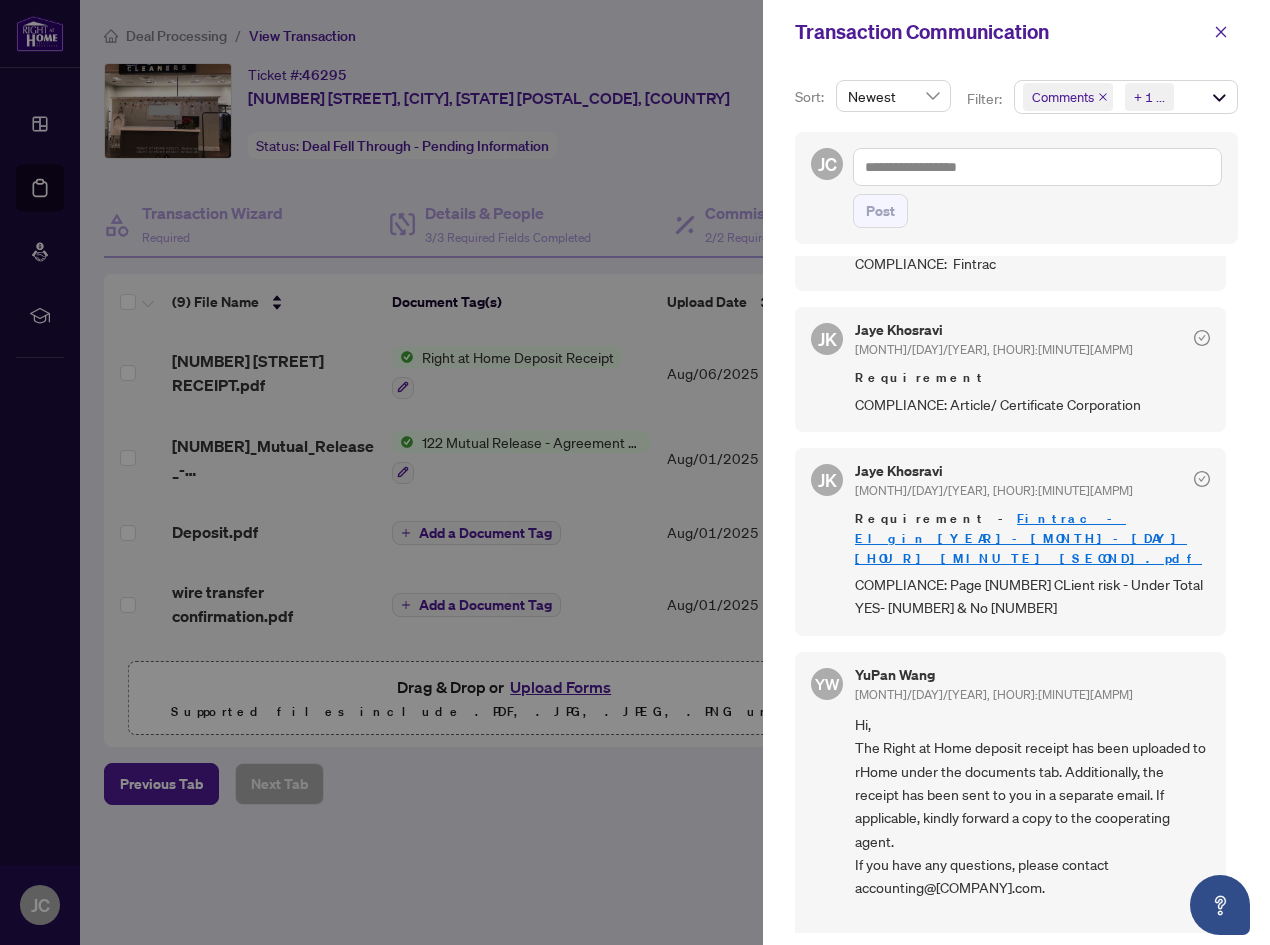 scroll, scrollTop: 5, scrollLeft: 0, axis: vertical 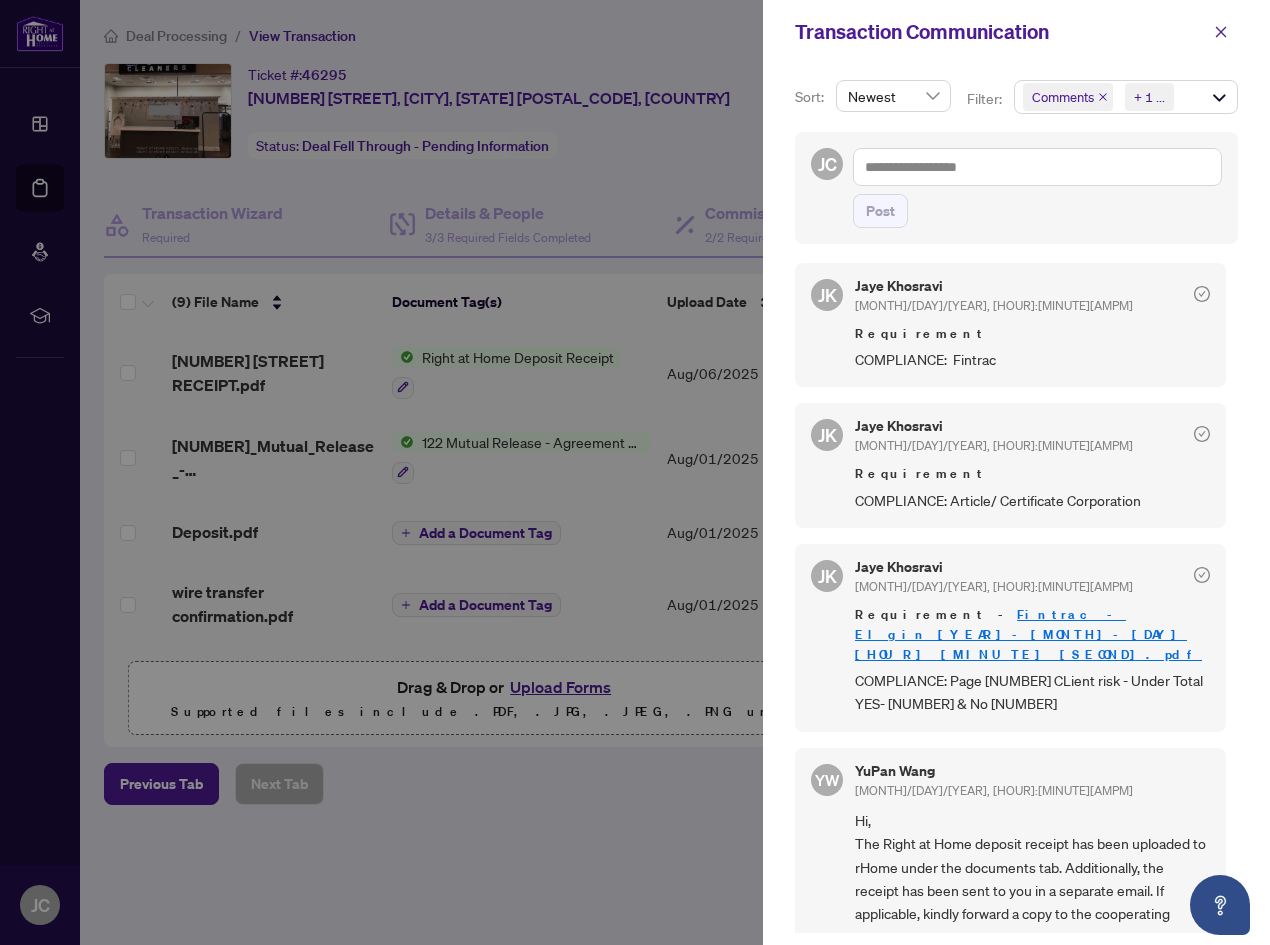 drag, startPoint x: 965, startPoint y: 606, endPoint x: 968, endPoint y: 586, distance: 20.22375 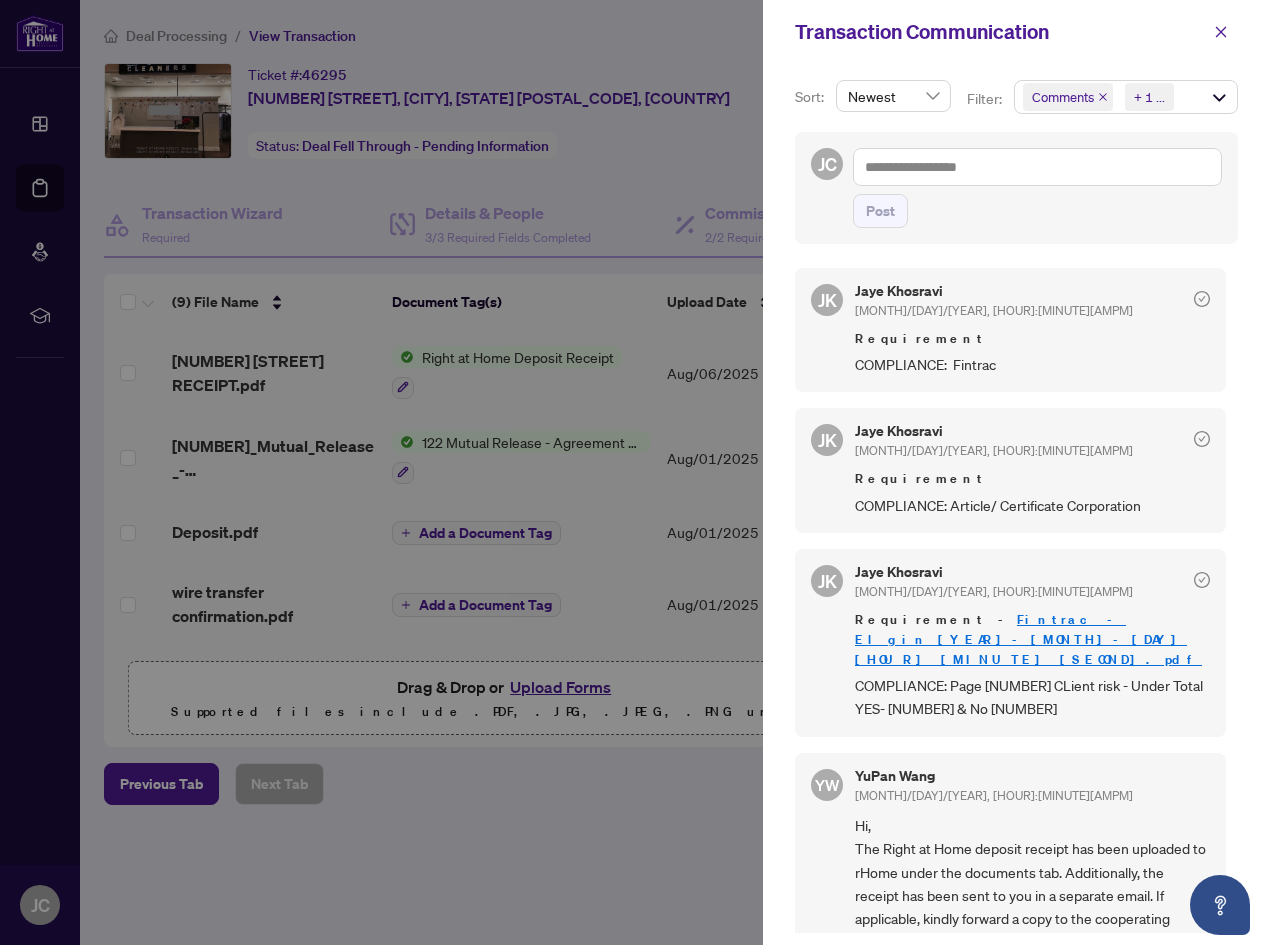 click at bounding box center (635, 472) 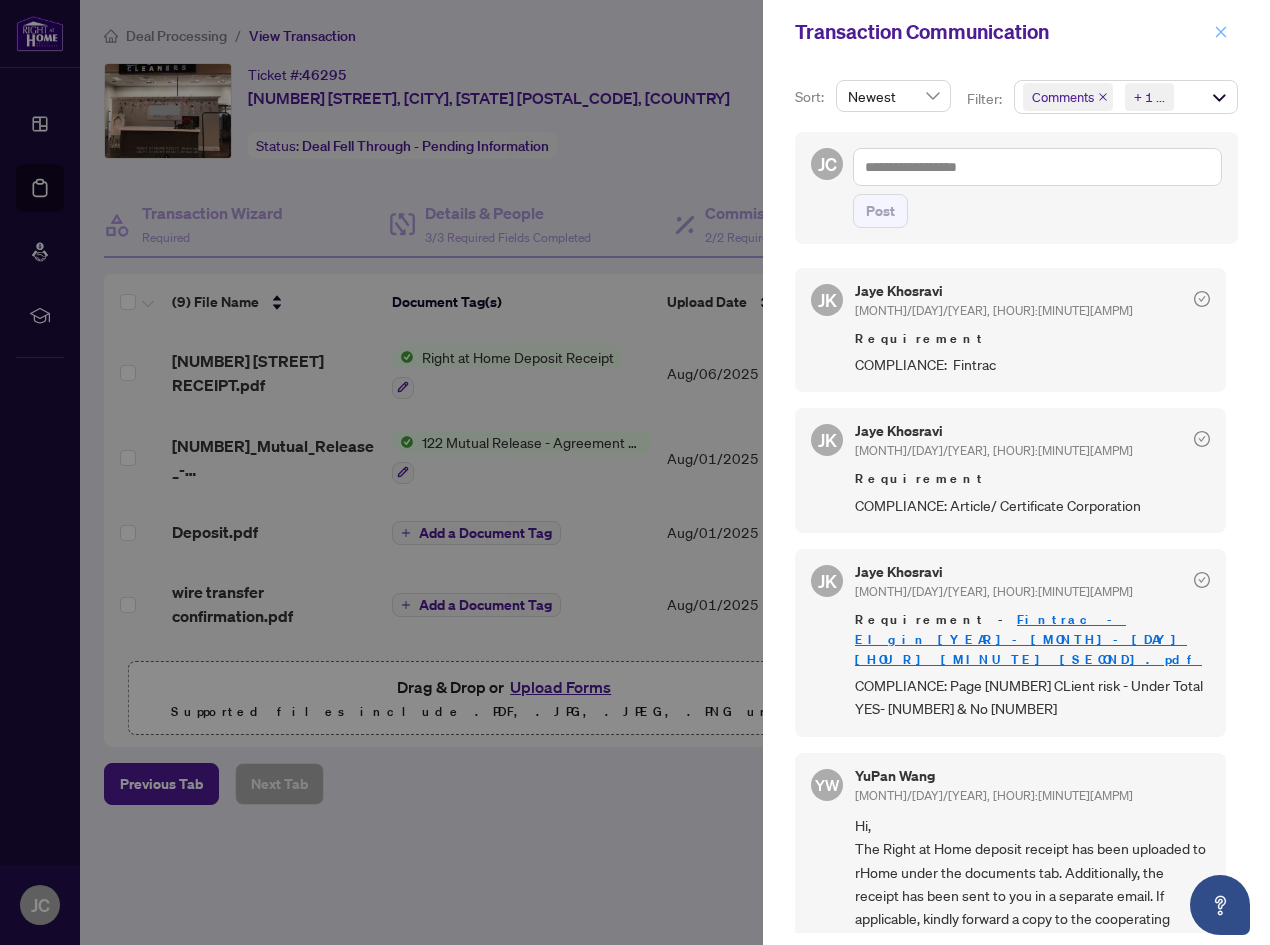 click at bounding box center [1221, 32] 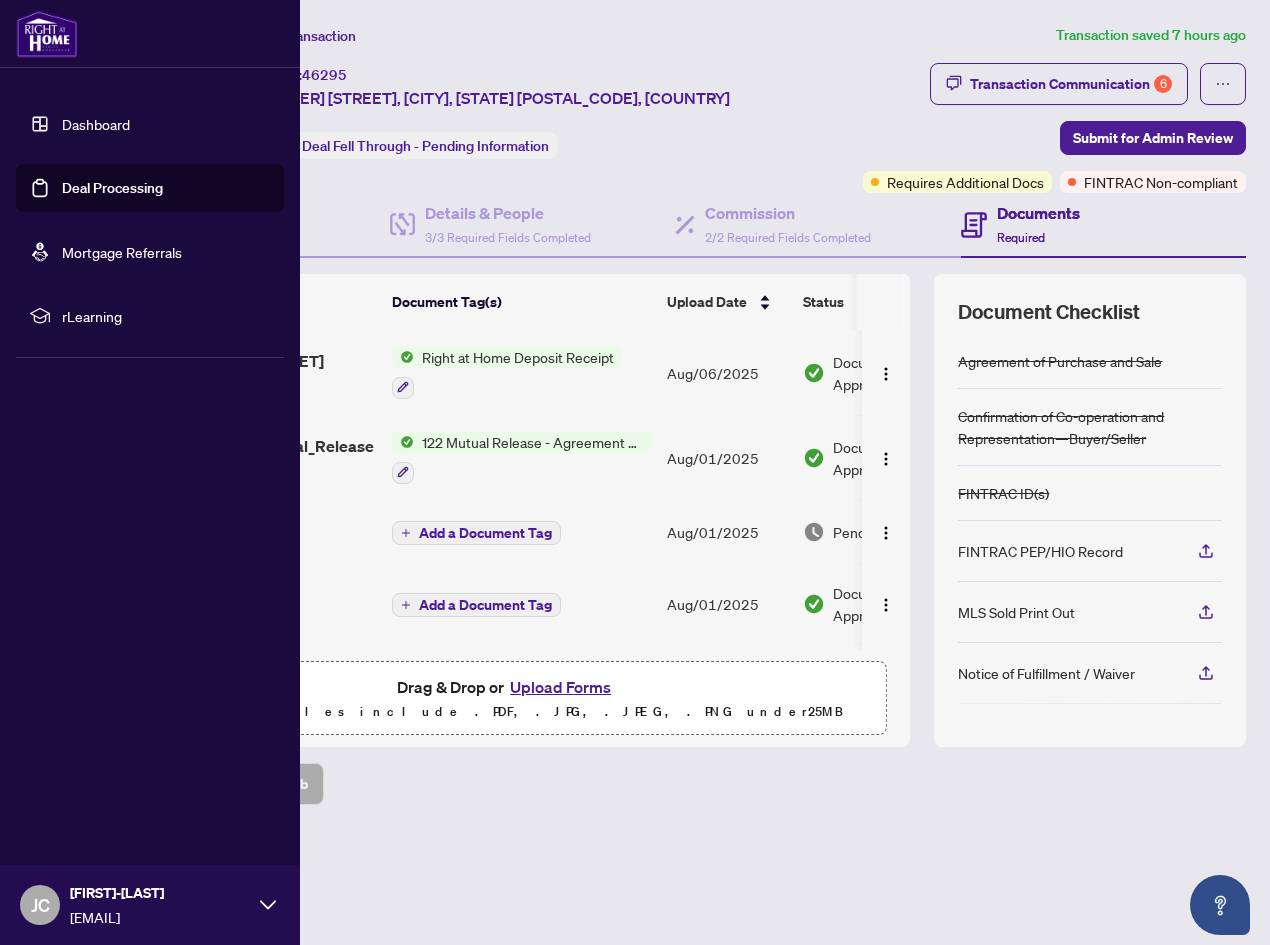click on "Dashboard" at bounding box center (96, 124) 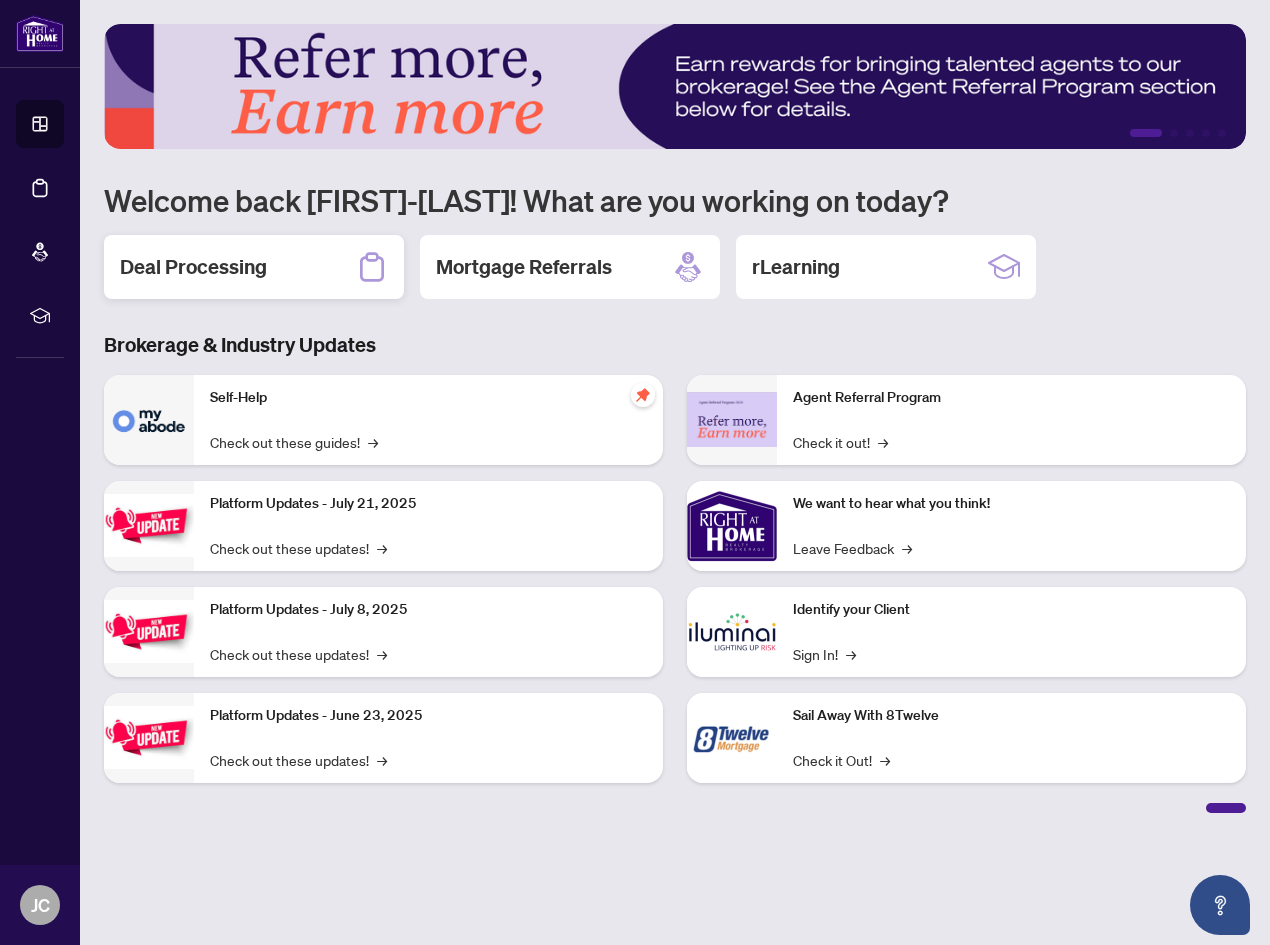 click on "Deal Processing" at bounding box center [254, 267] 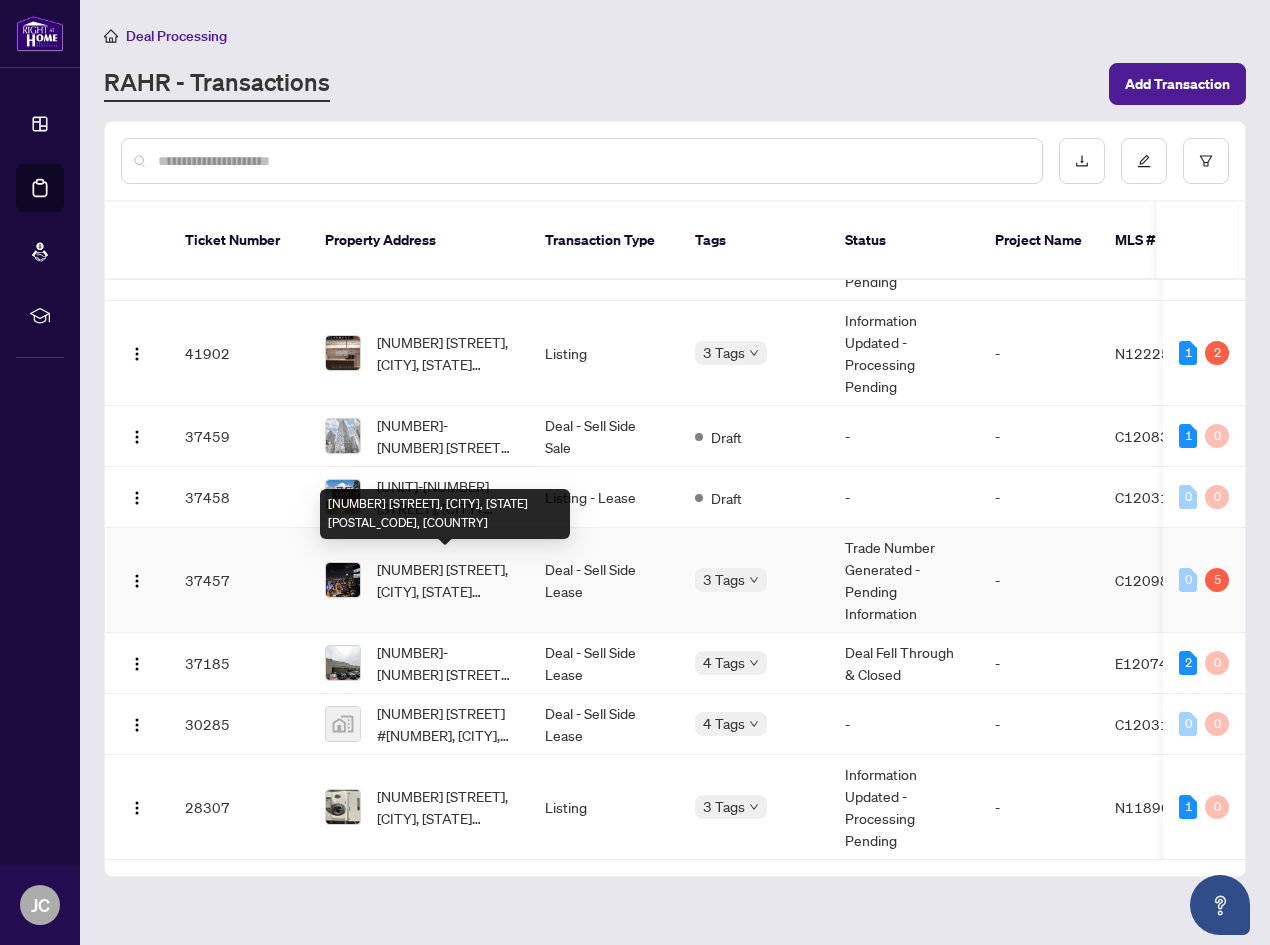 scroll, scrollTop: 278, scrollLeft: 0, axis: vertical 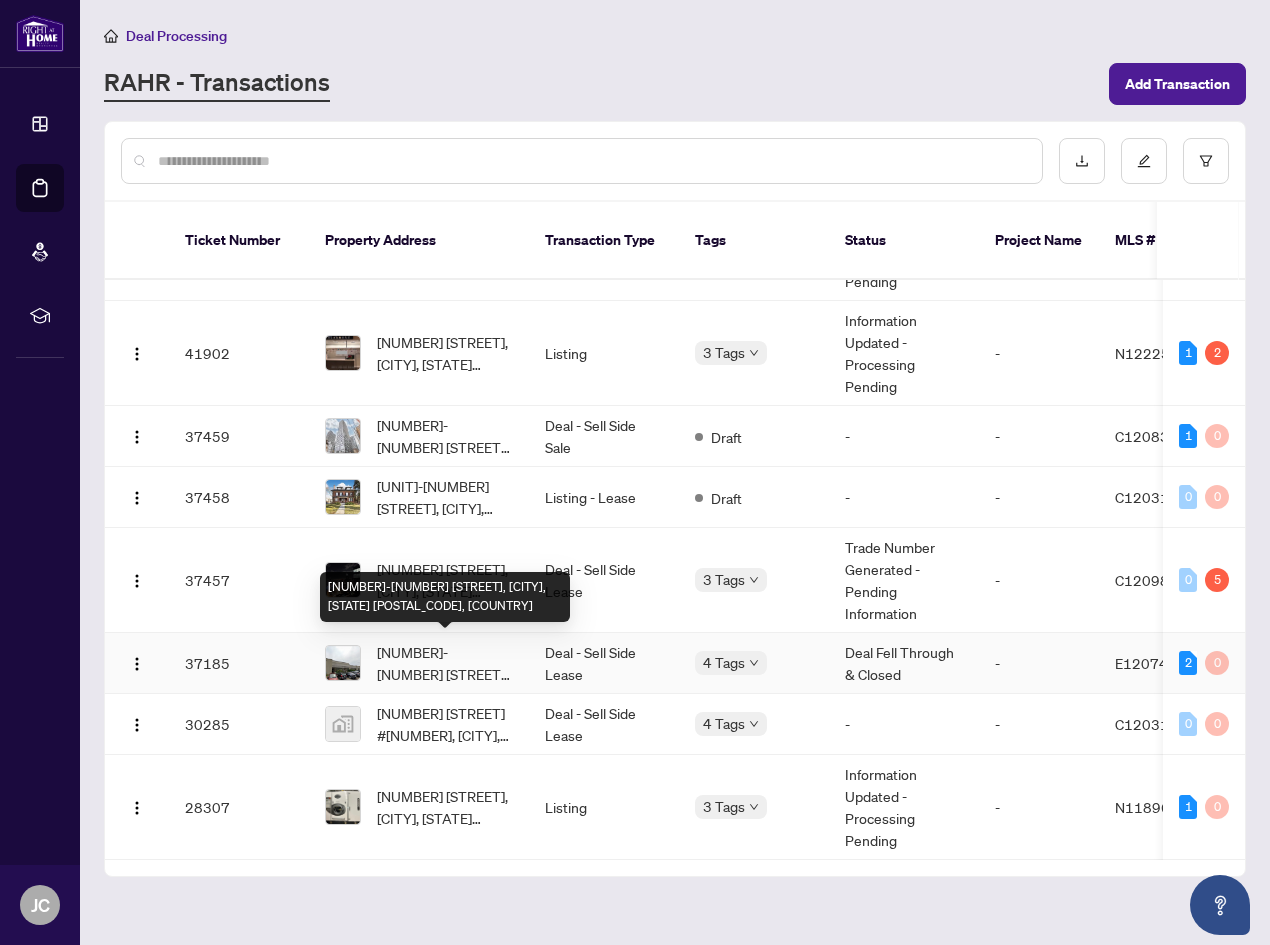click on "[NUMBER]-[NUMBER] [STREET], [CITY], [STATE] [POSTAL_CODE], [COUNTRY]" at bounding box center [445, 663] 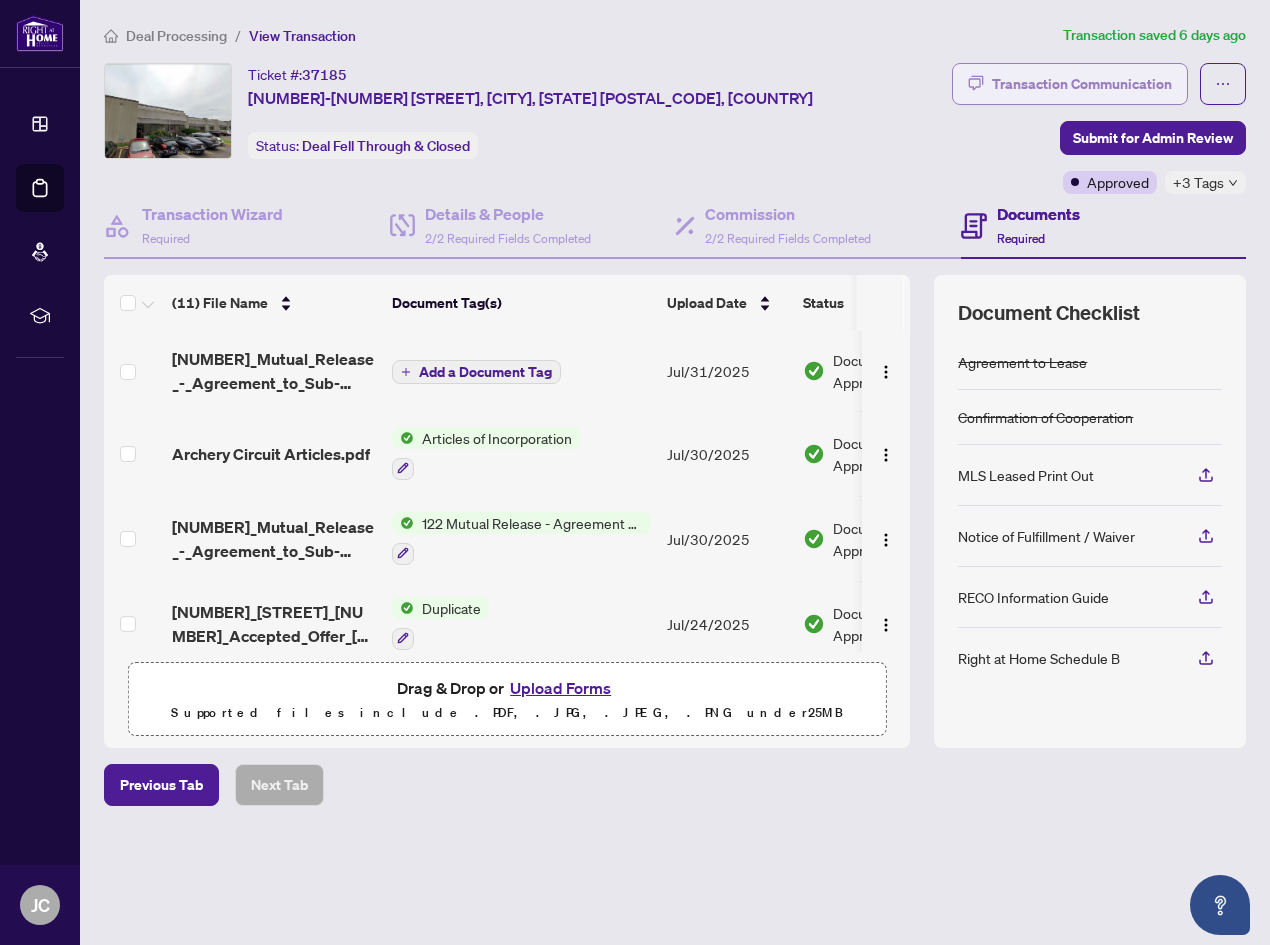 click on "Transaction Communication" at bounding box center (1082, 84) 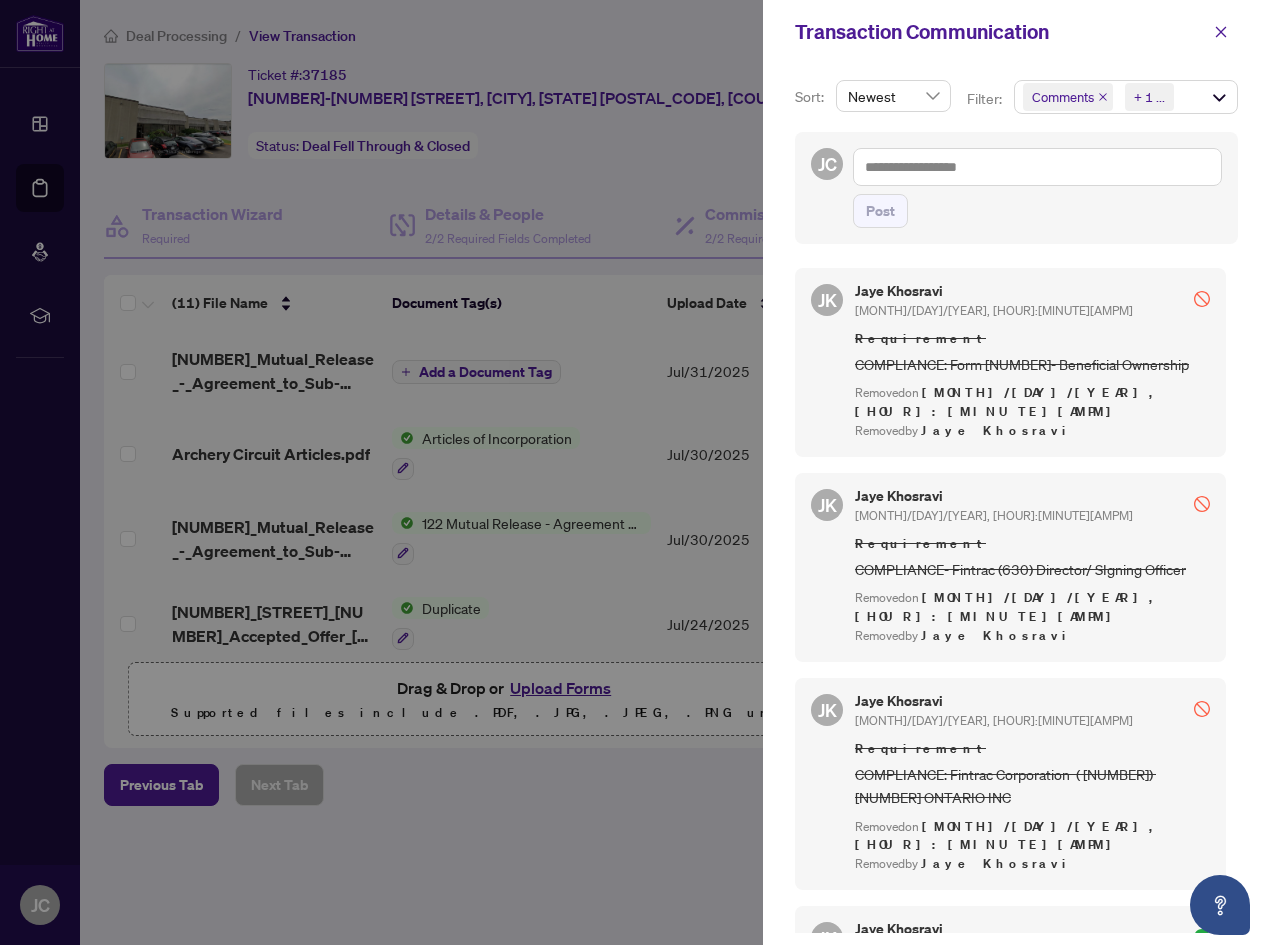 click at bounding box center (635, 472) 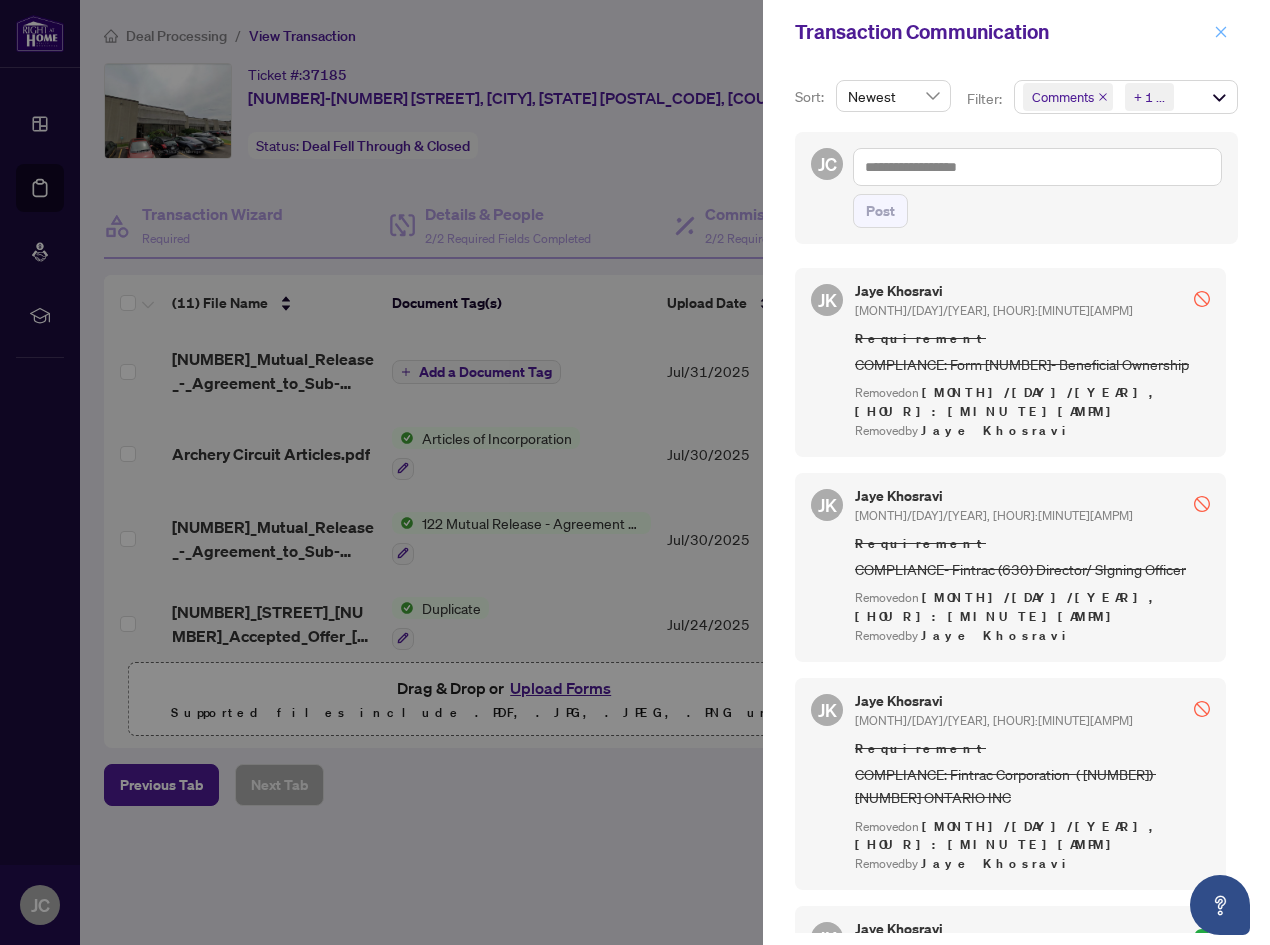 click 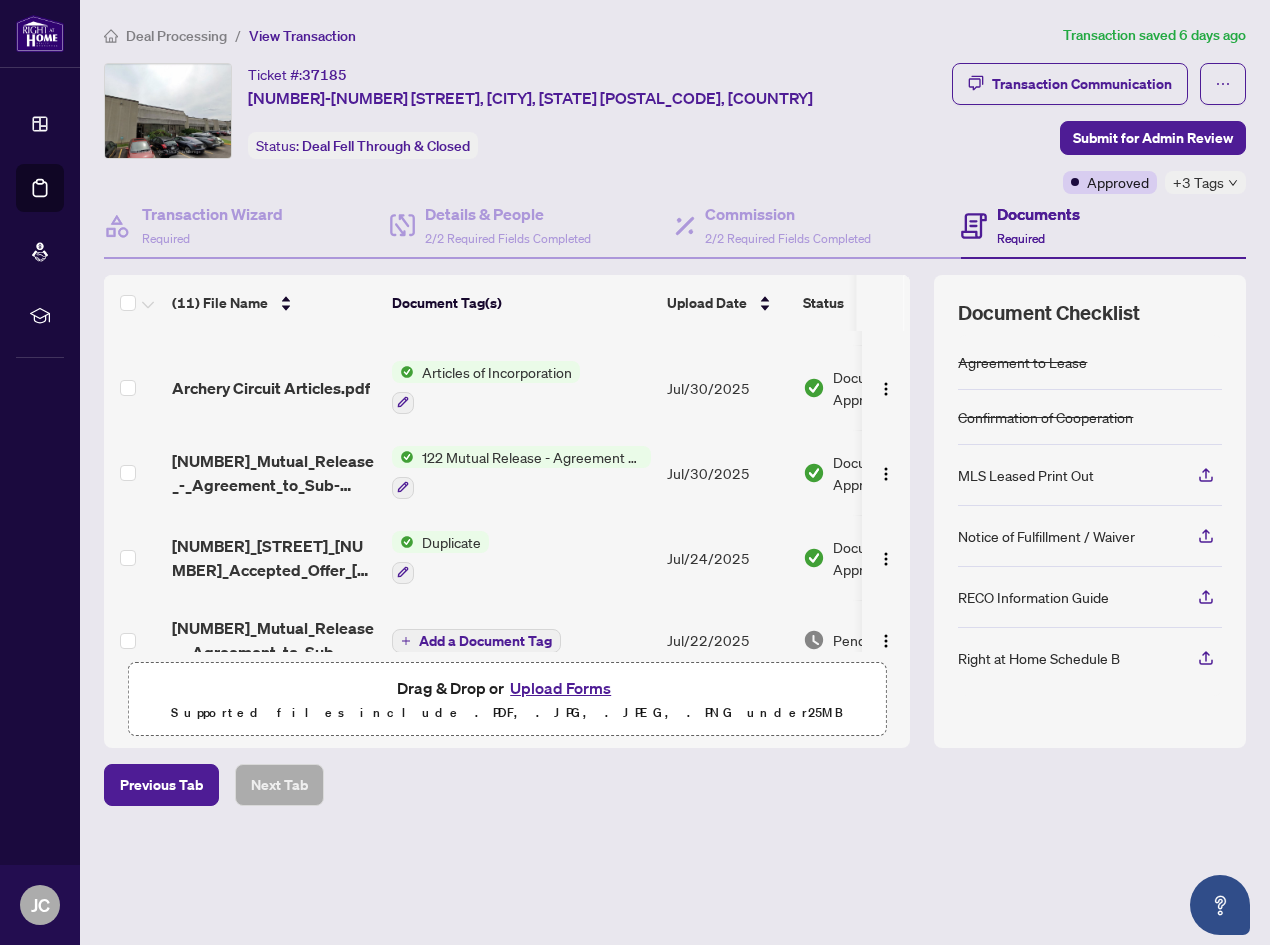 scroll, scrollTop: 0, scrollLeft: 0, axis: both 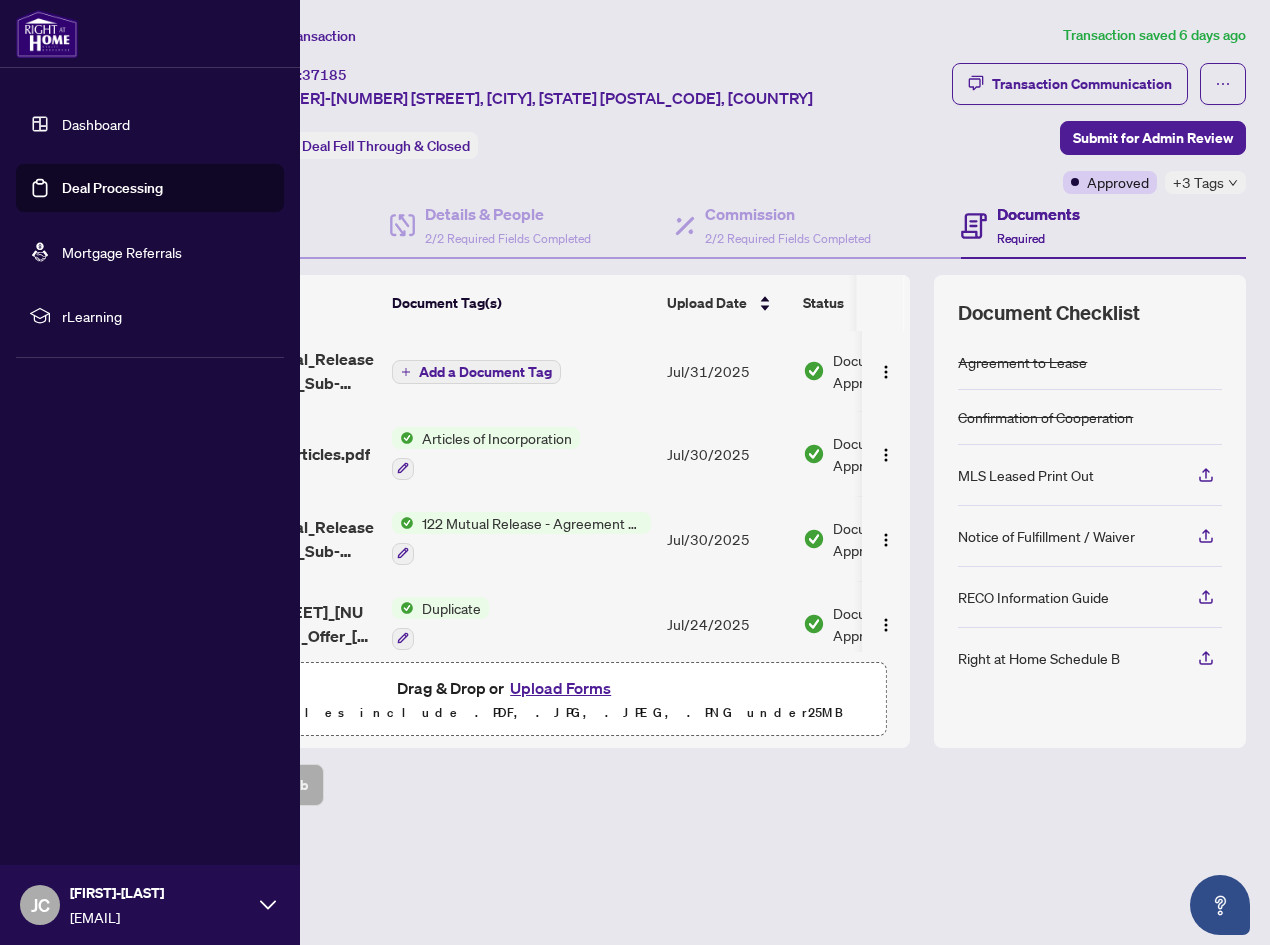 click on "Dashboard" at bounding box center (96, 124) 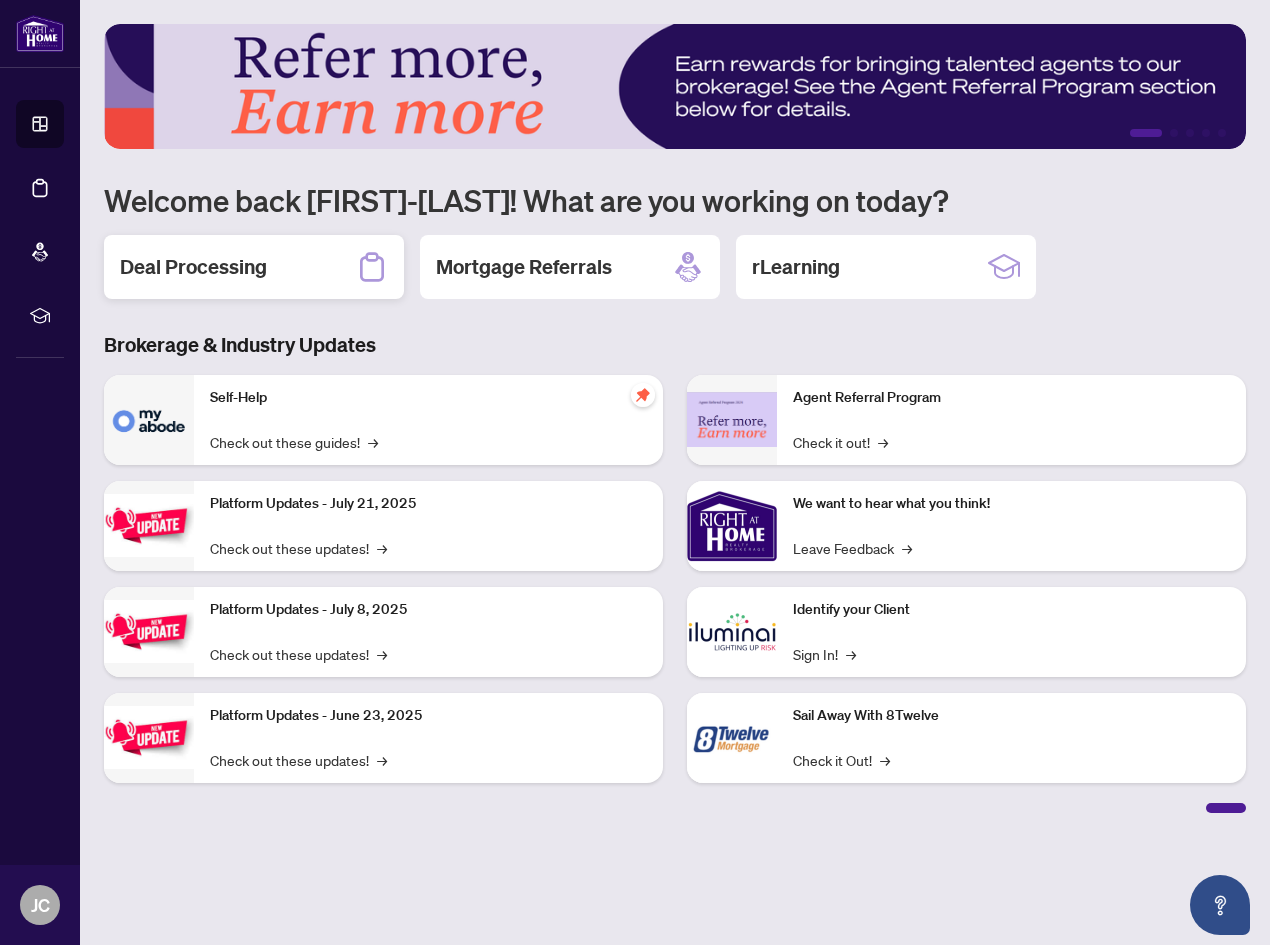 click on "Deal Processing" at bounding box center (254, 267) 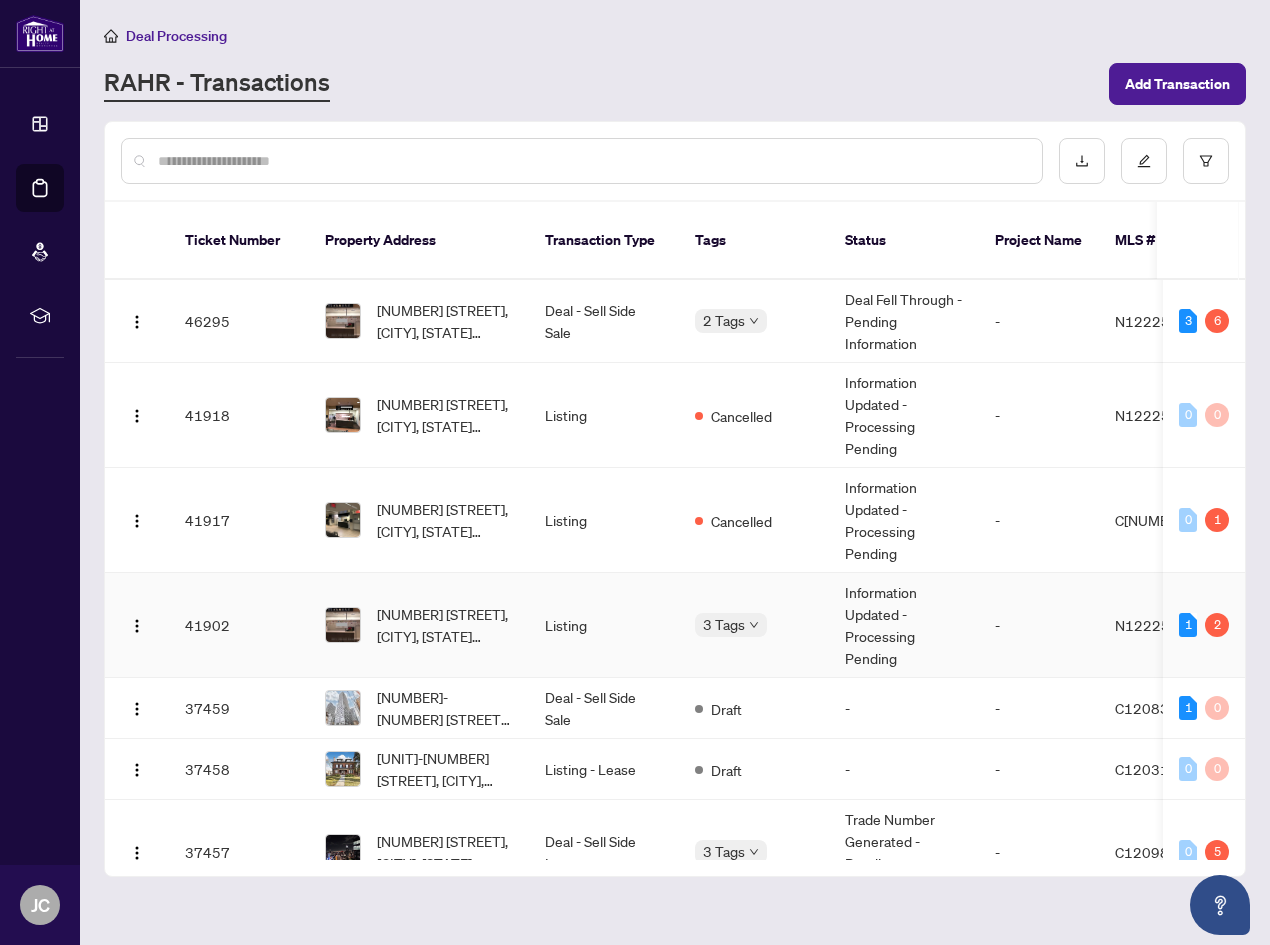 click on "[NUMBER] [STREET], [CITY], [STATE] [POSTAL_CODE], [COUNTRY]" at bounding box center (419, 625) 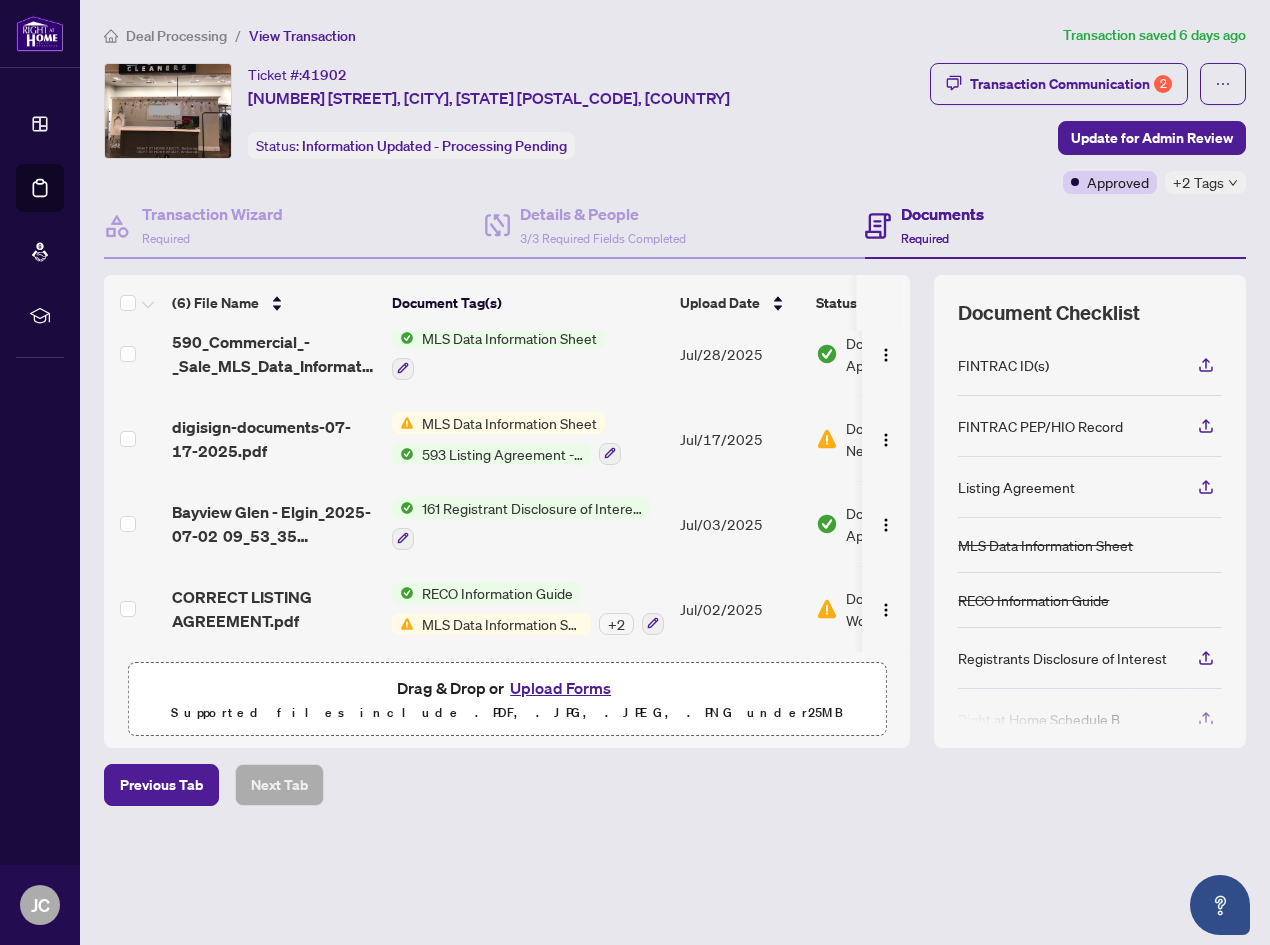 scroll, scrollTop: 0, scrollLeft: 0, axis: both 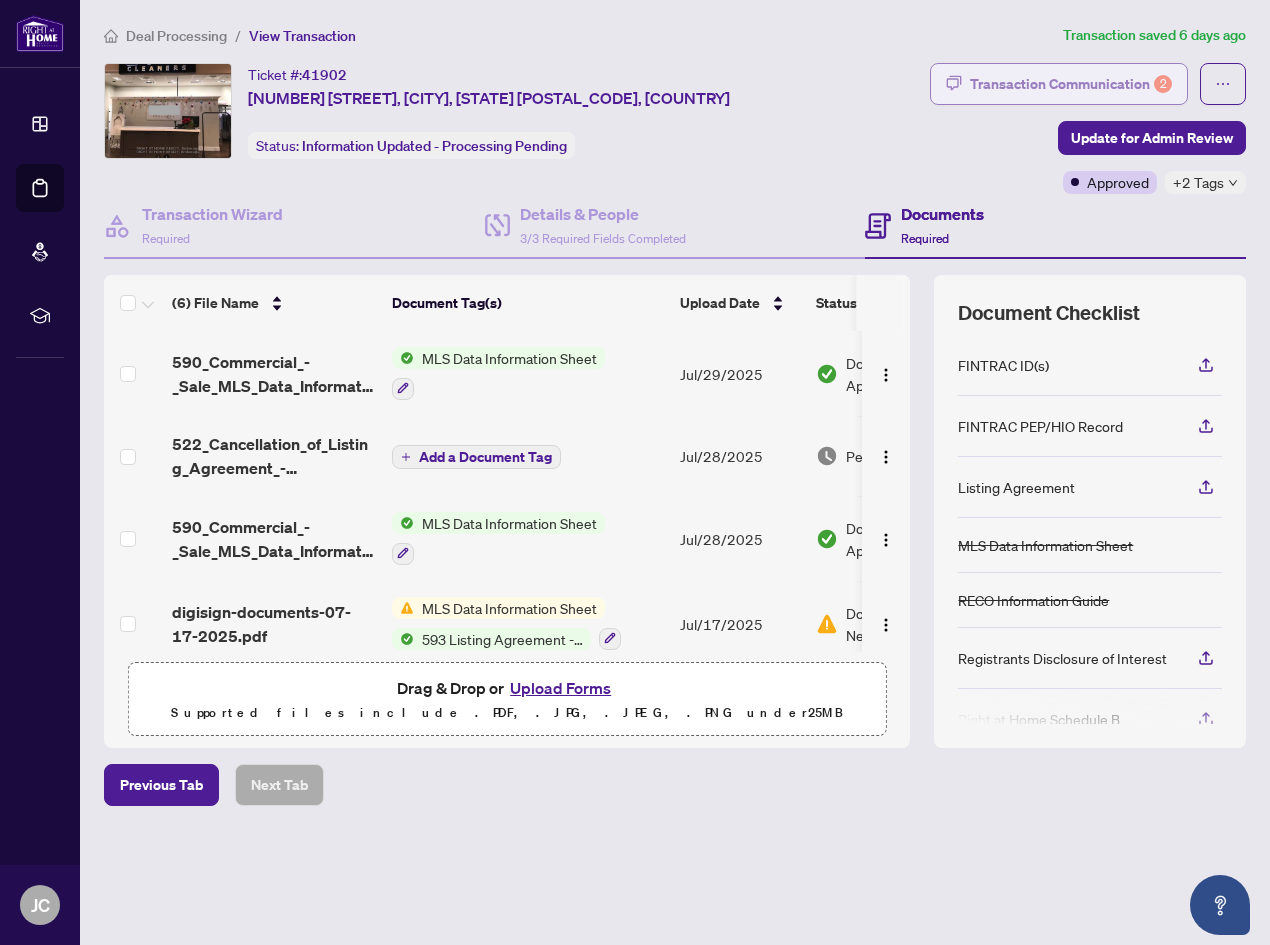 click on "Transaction Communication 2" at bounding box center [1071, 84] 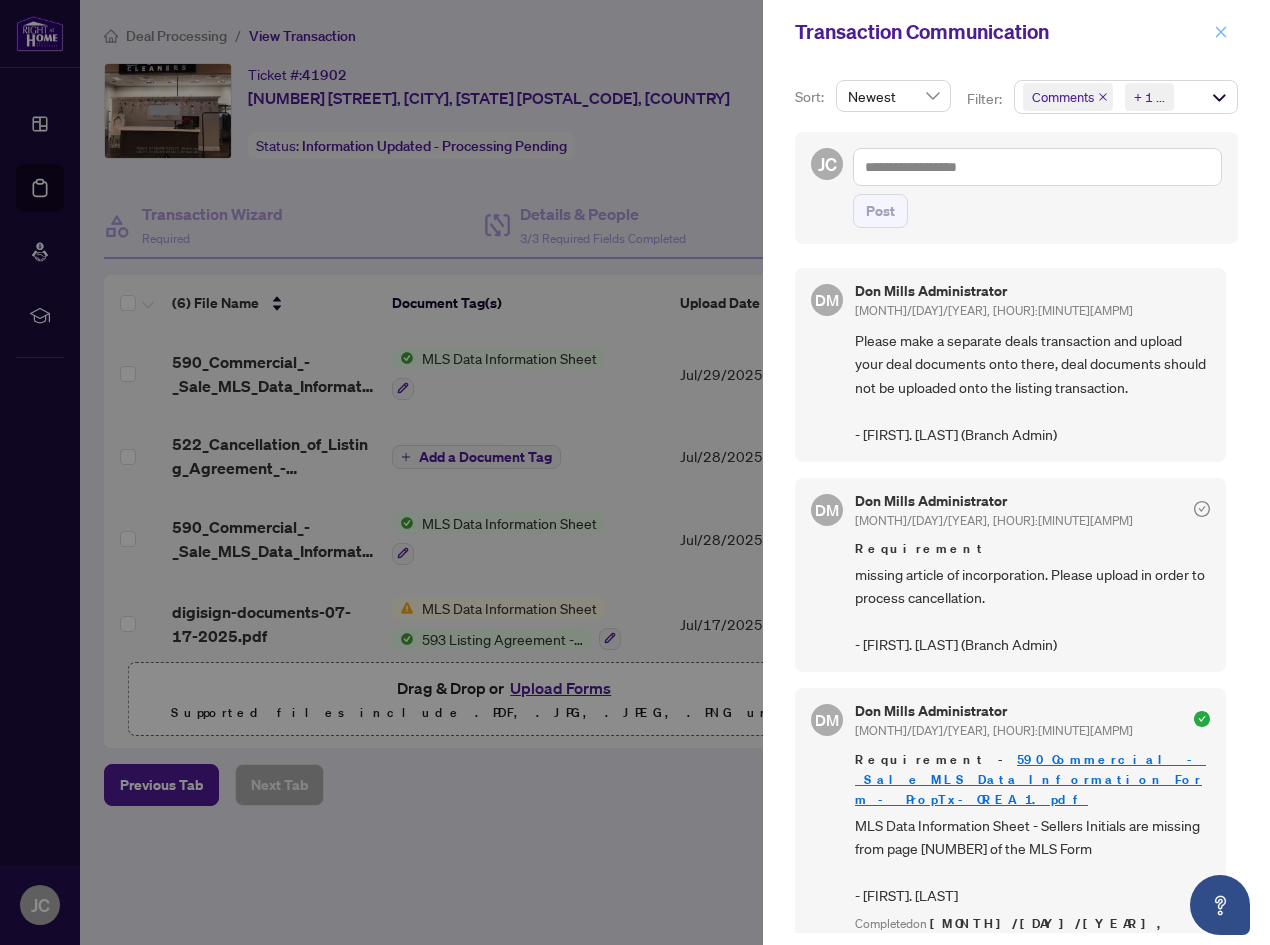 click 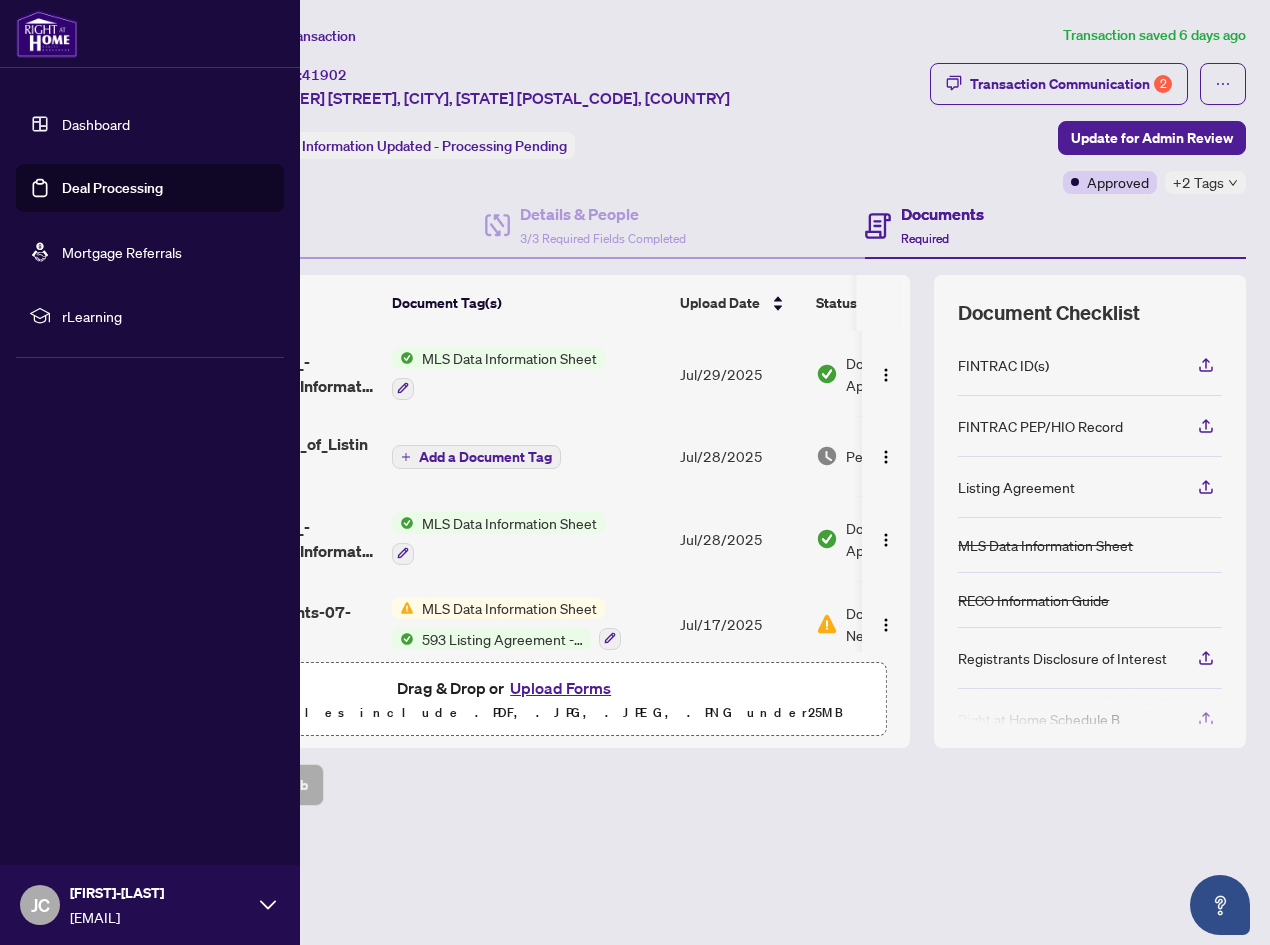 click on "Dashboard" at bounding box center [96, 124] 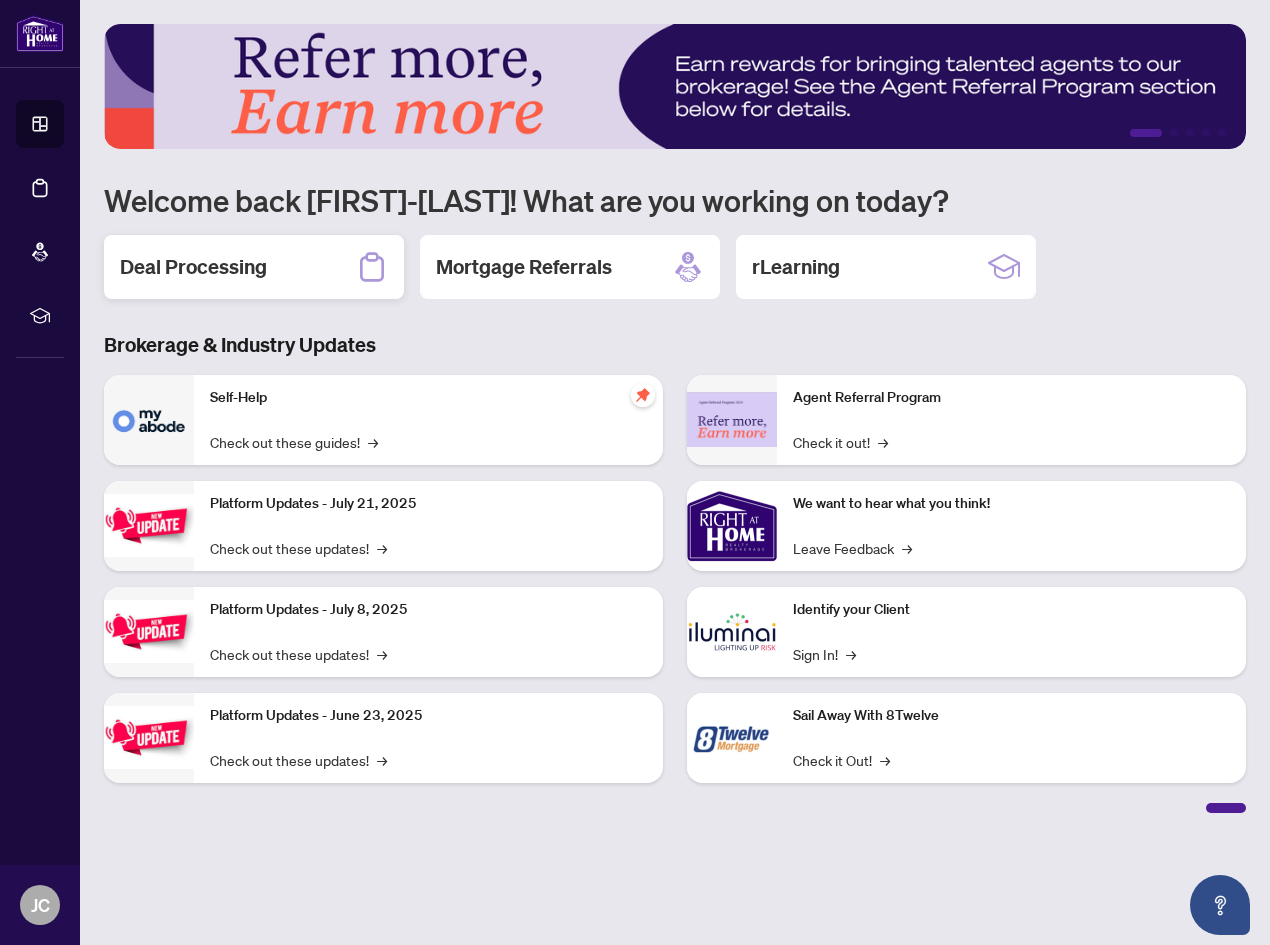 click on "Deal Processing" at bounding box center [254, 267] 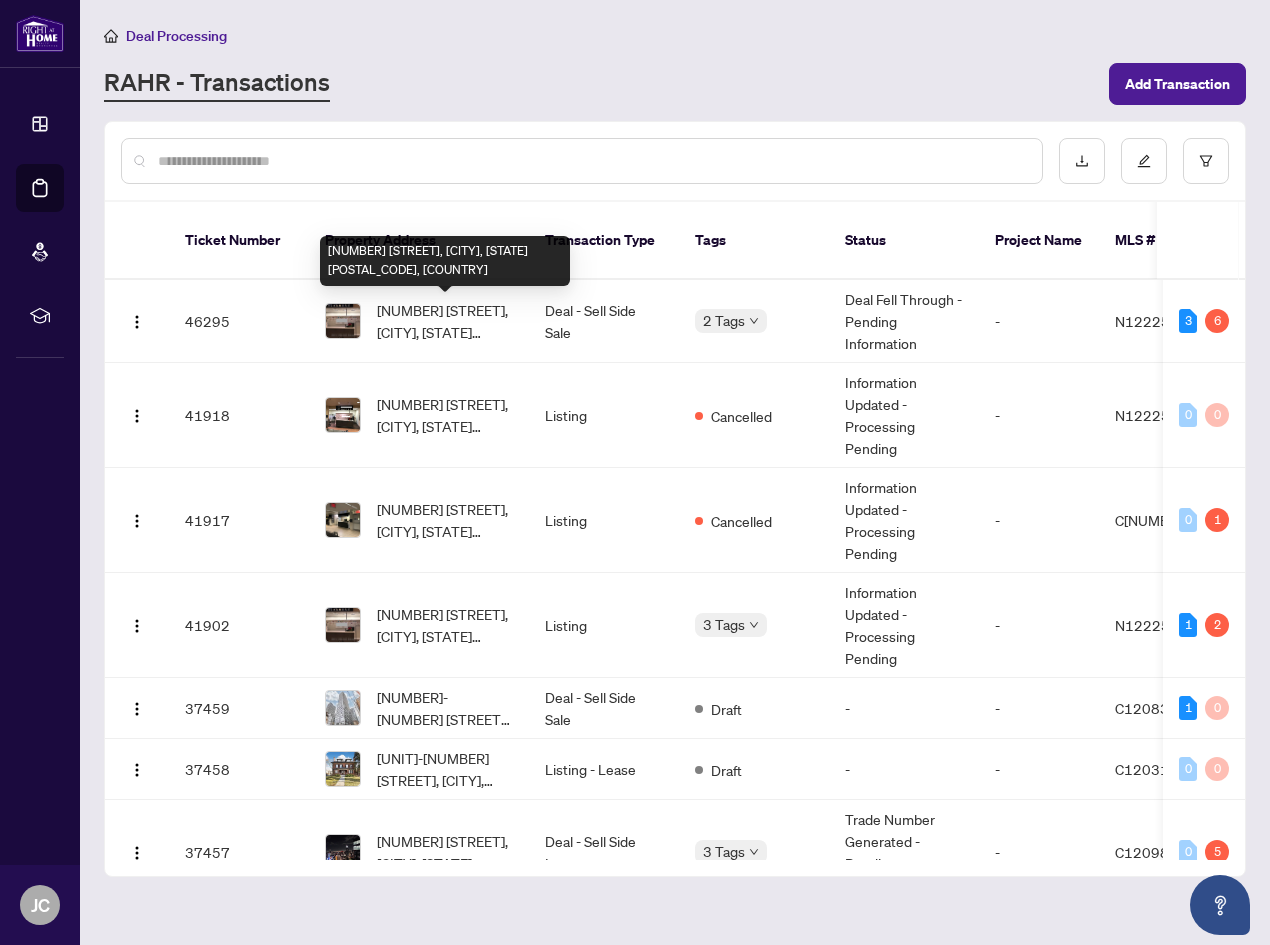click on "[NUMBER] [STREET], [CITY], [STATE] [POSTAL_CODE], [COUNTRY]" at bounding box center [445, 321] 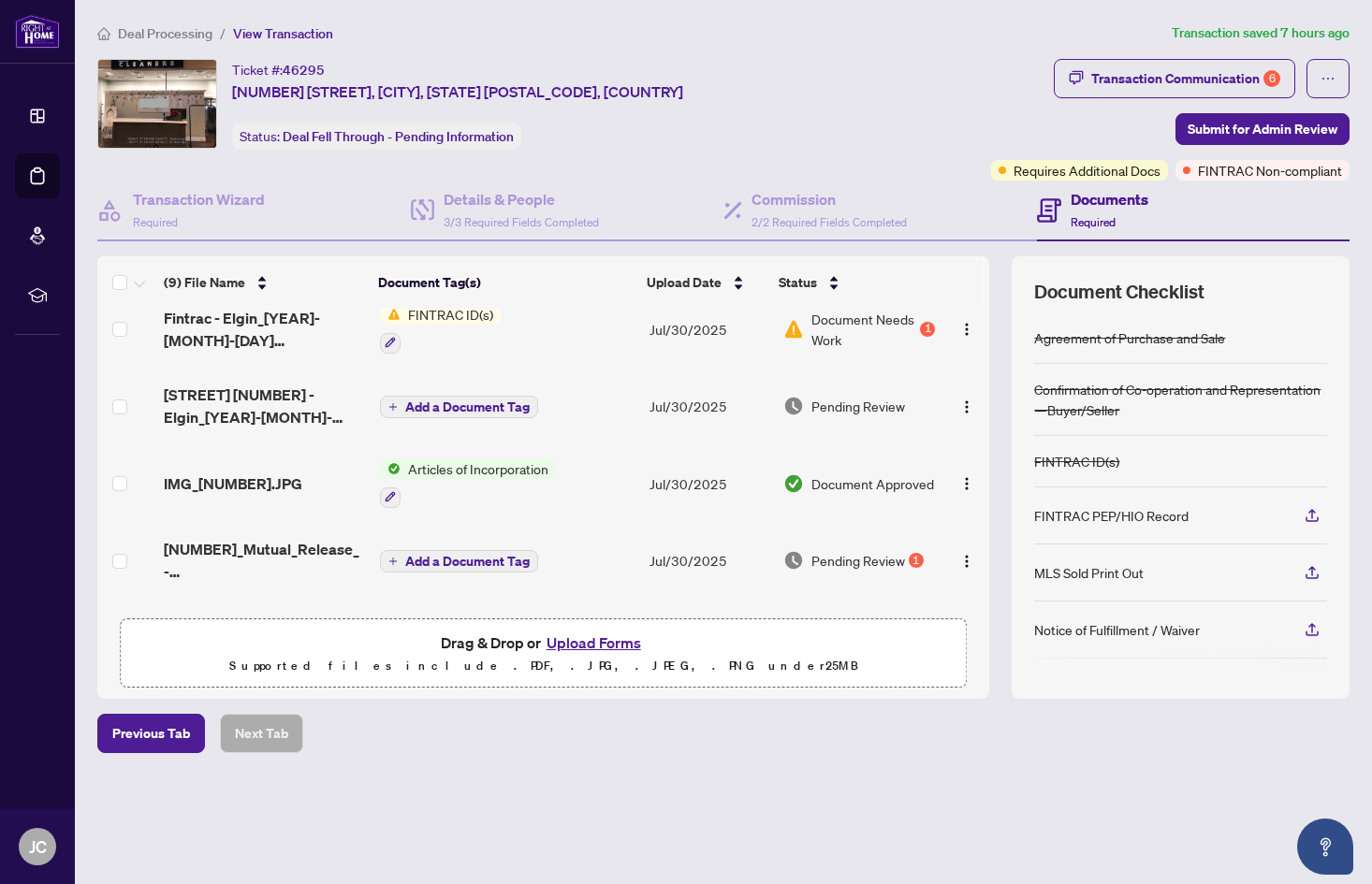 scroll, scrollTop: 385, scrollLeft: 0, axis: vertical 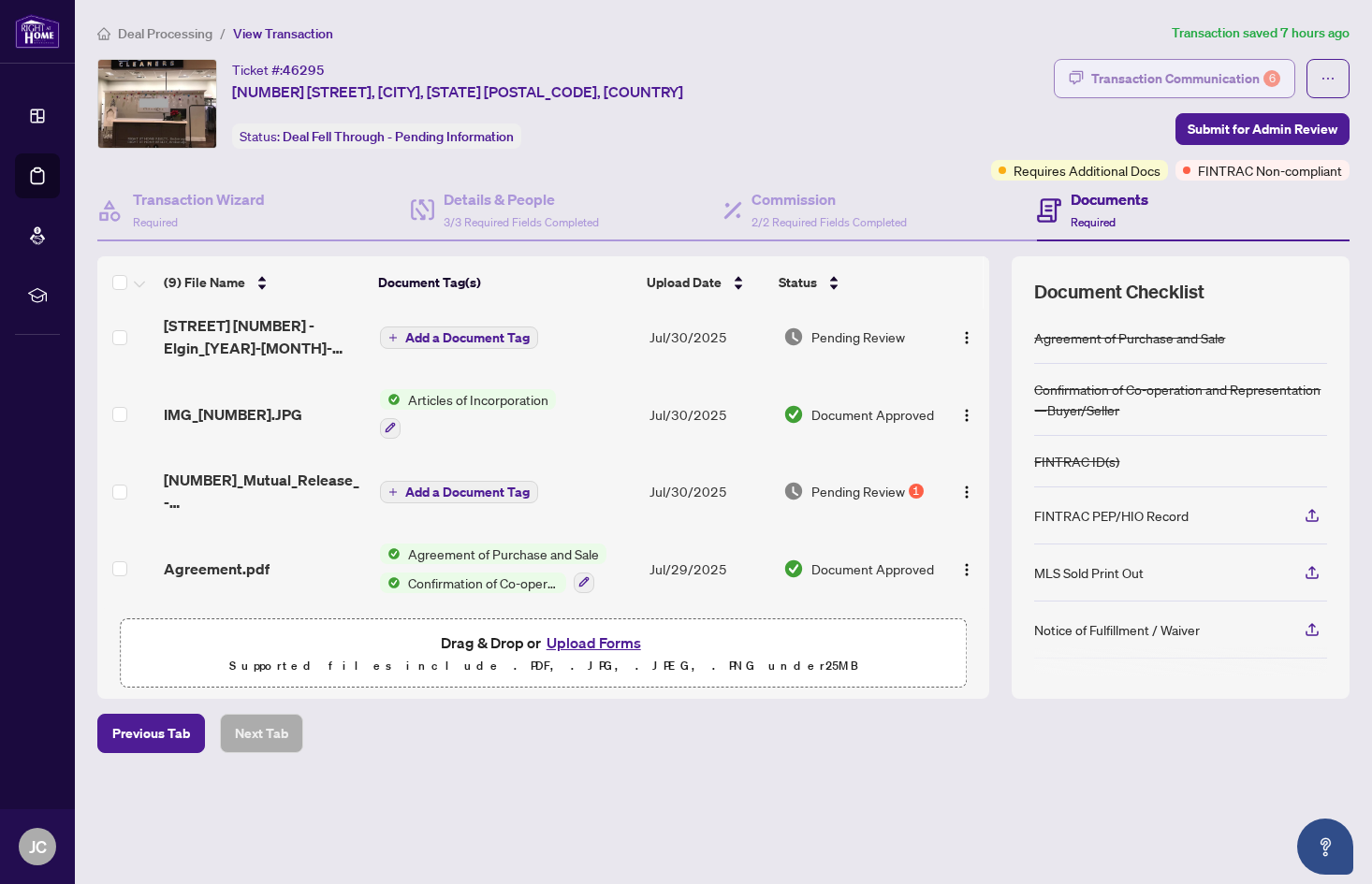 click on "Transaction Communication 6" at bounding box center (1186, 79) 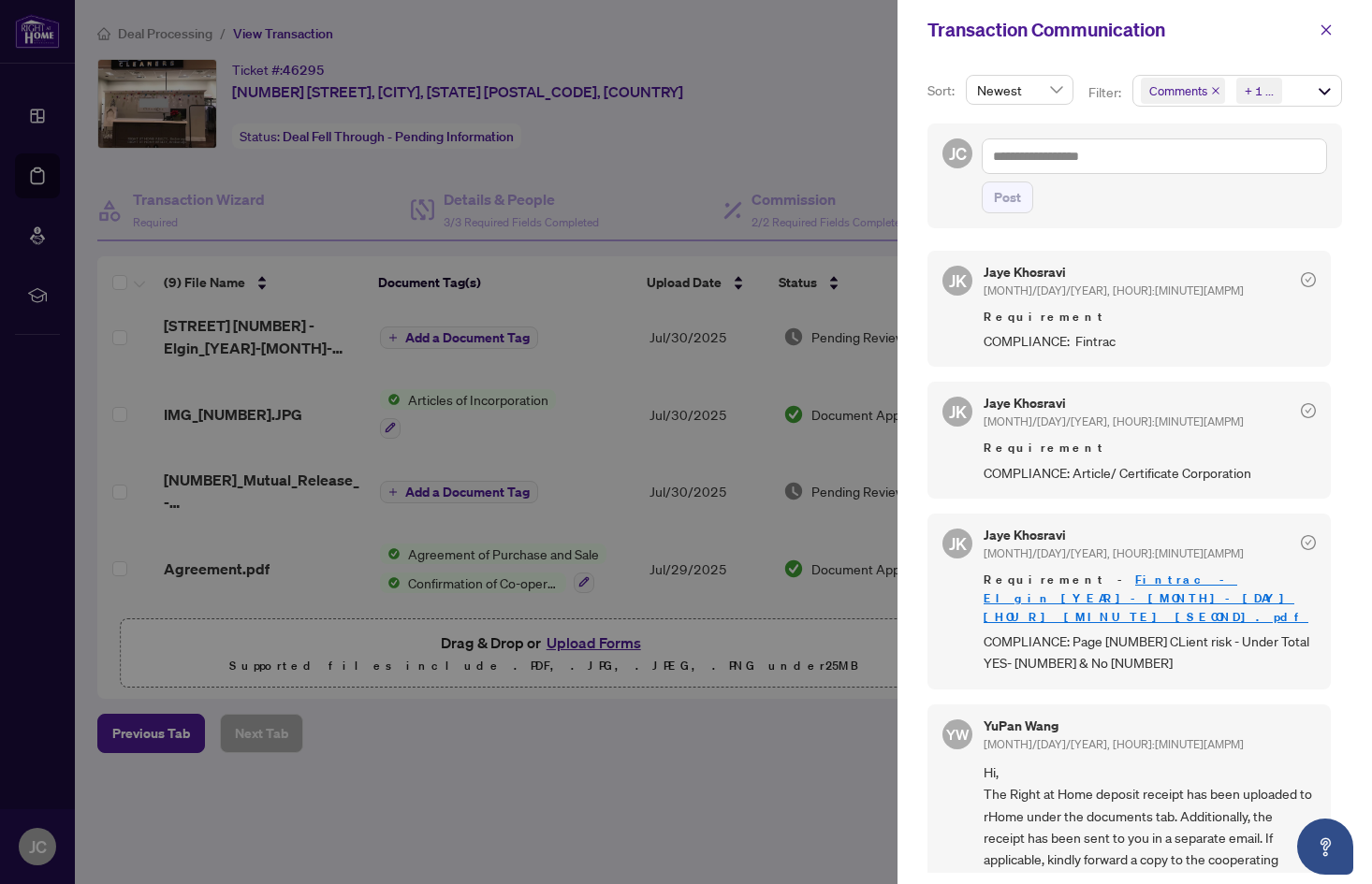 click at bounding box center [686, 442] 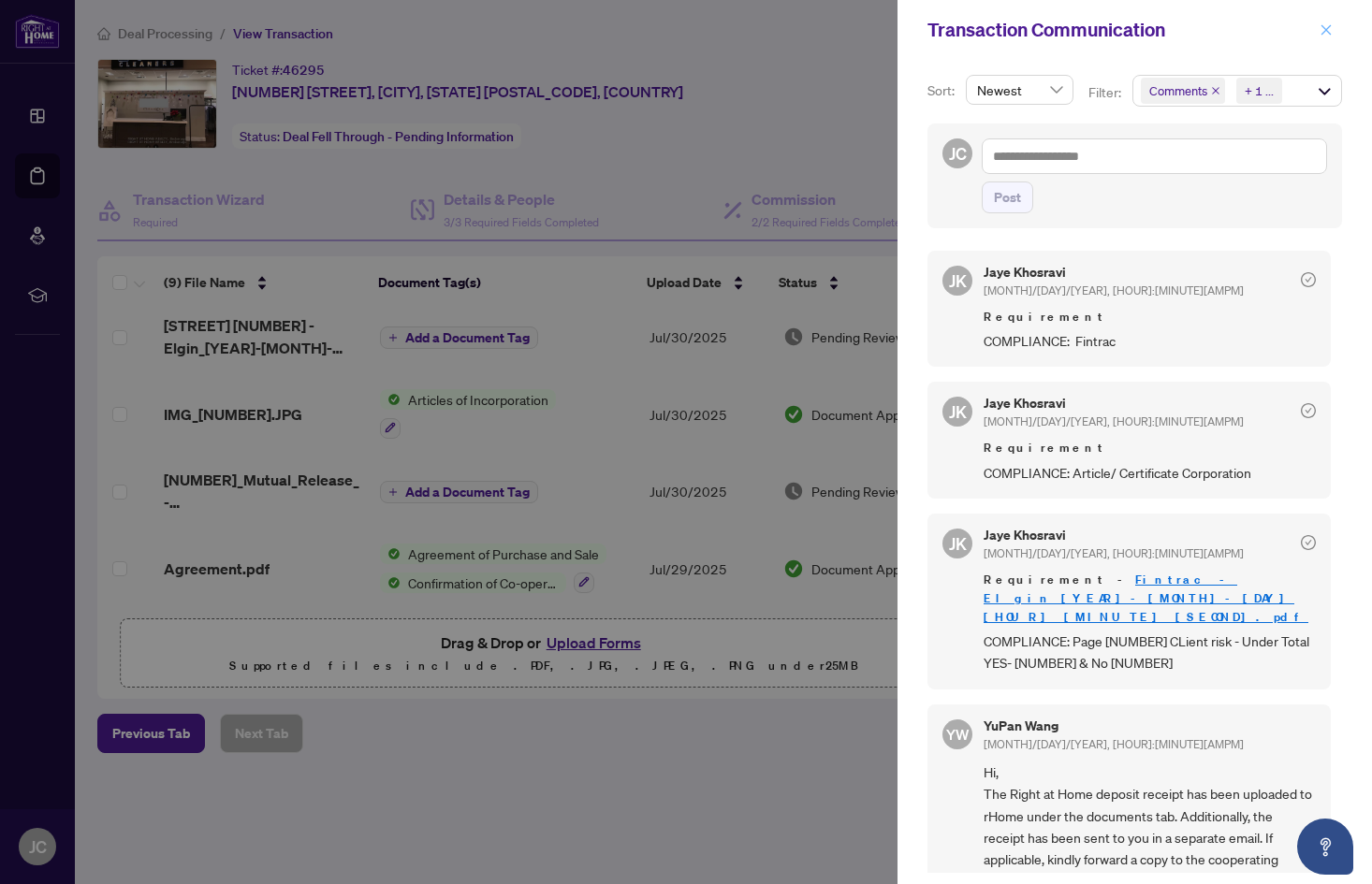 click 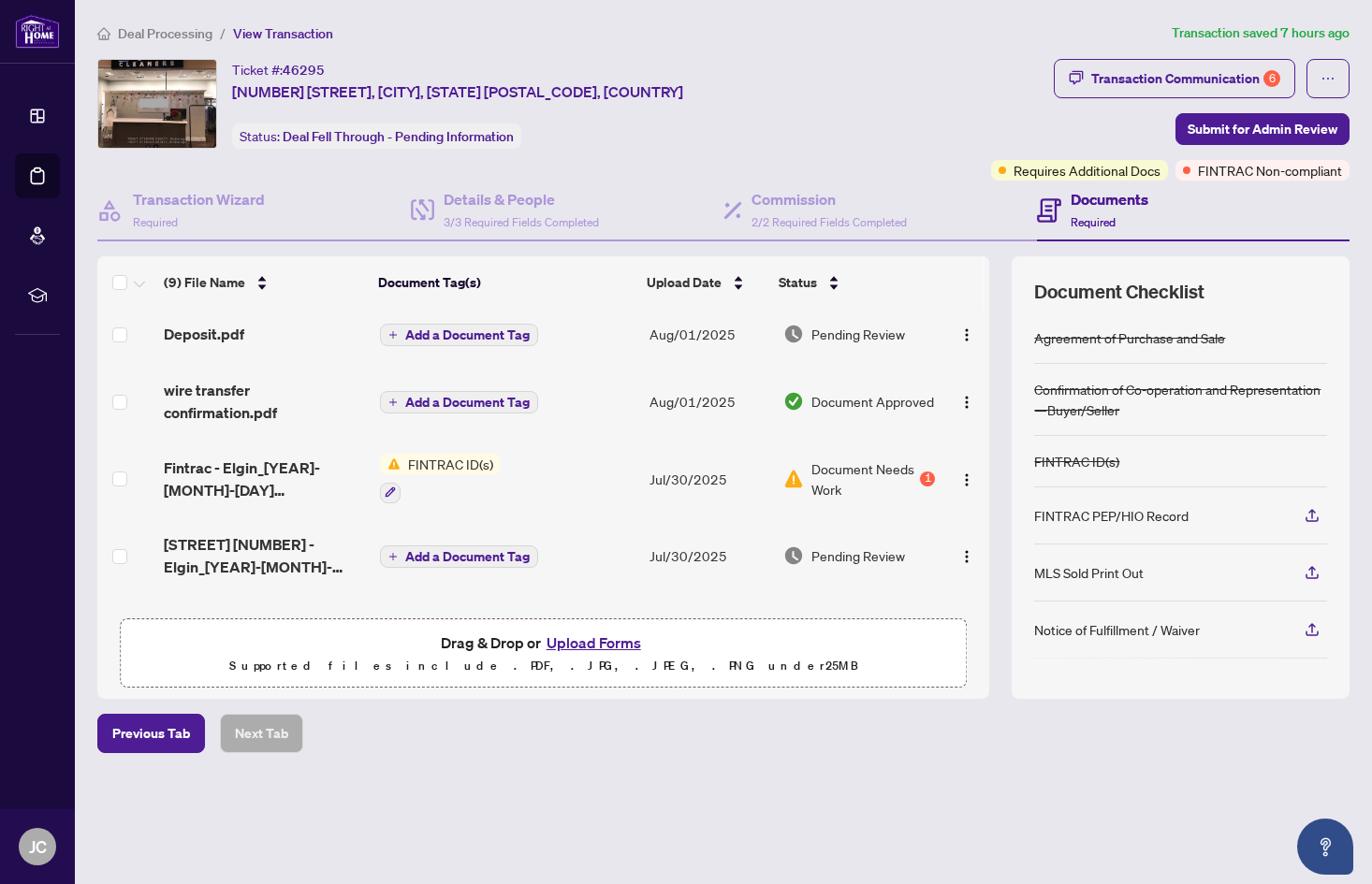 scroll, scrollTop: 224, scrollLeft: 0, axis: vertical 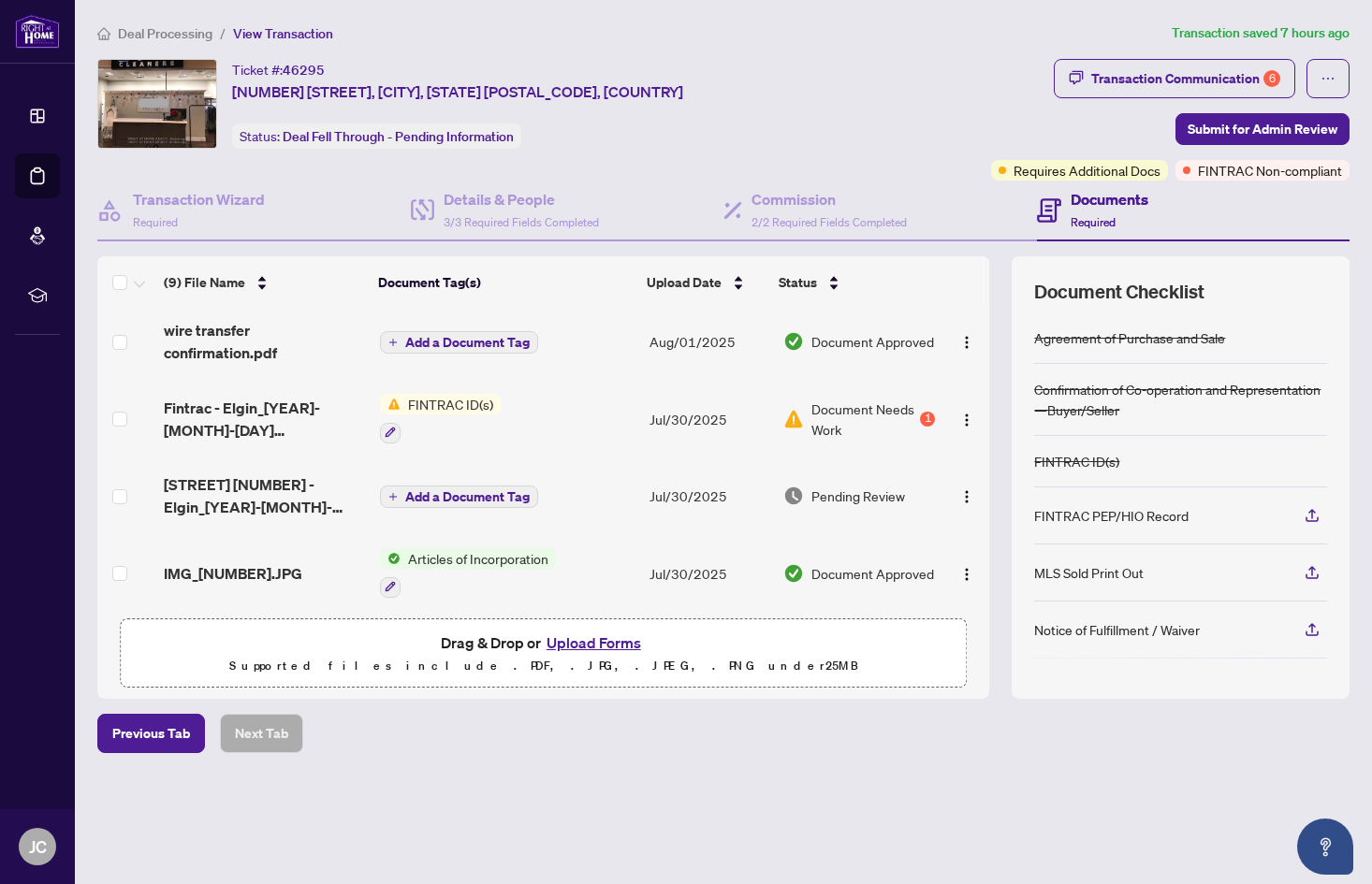 click on "Upload Forms" at bounding box center [593, 643] 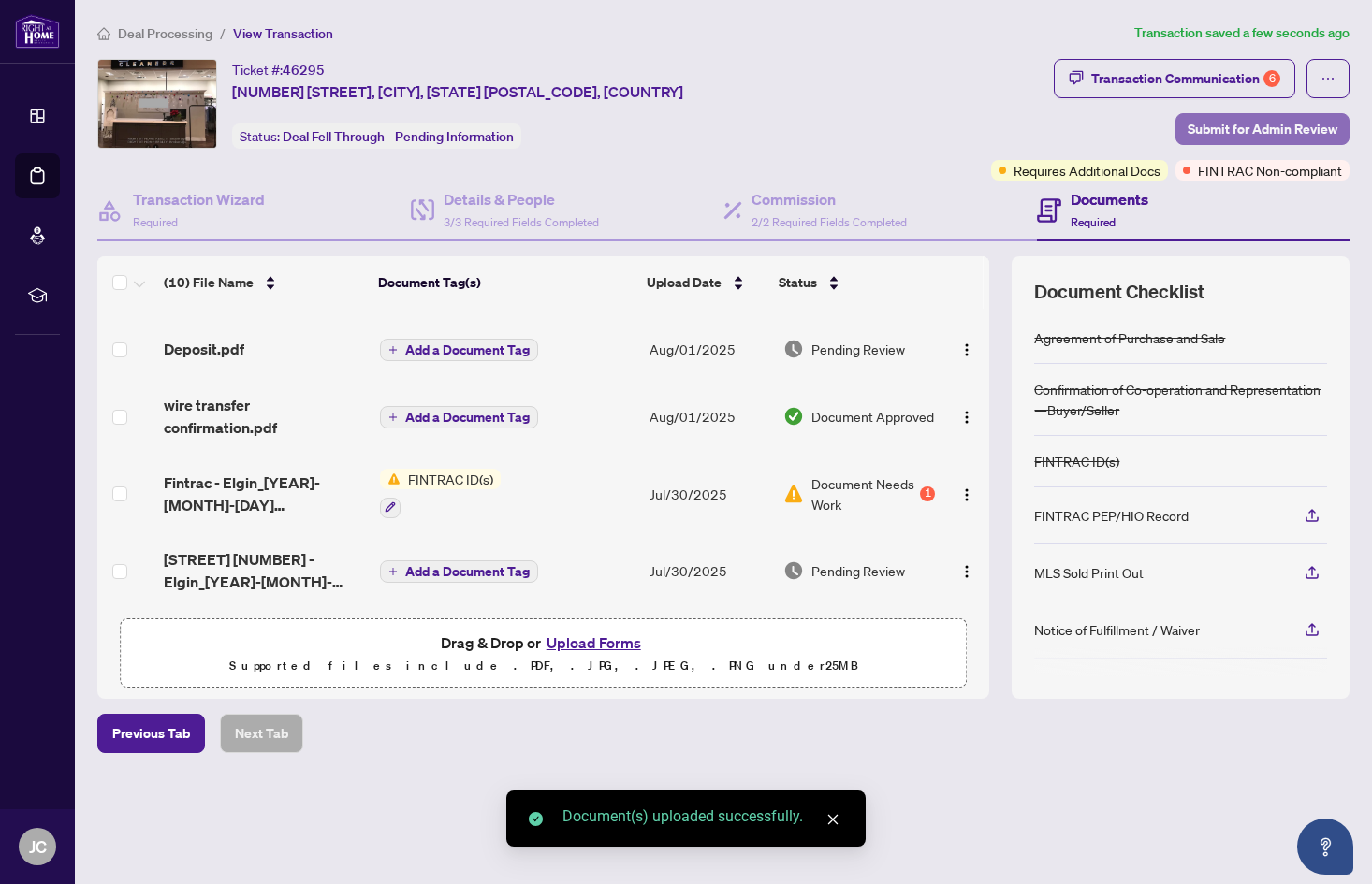 click on "Submit for Admin Review" at bounding box center [1263, 129] 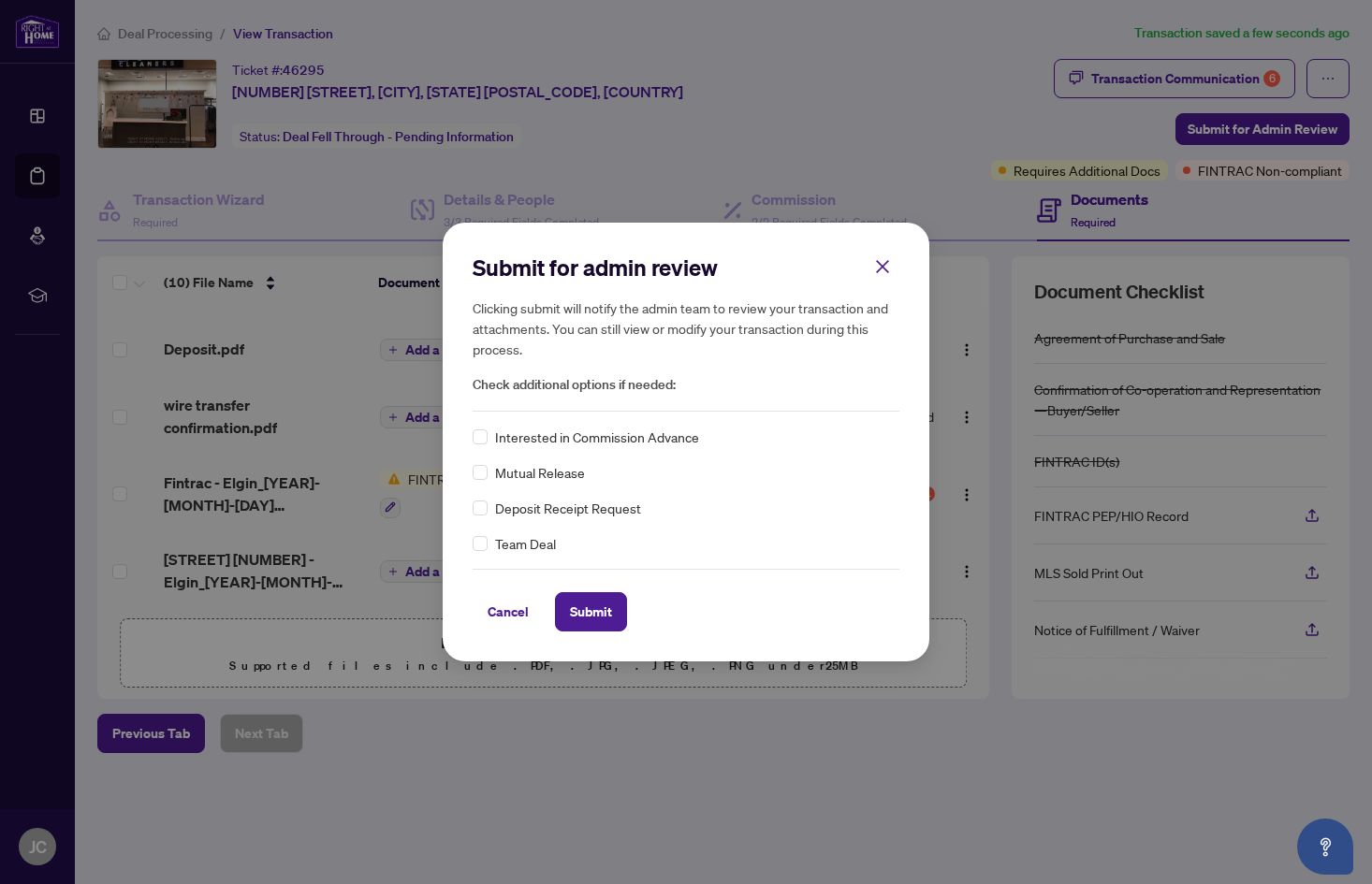 click on "Submit for admin review Clicking submit will notify the admin team to review your transaction and attachments. You can still view or modify your transaction during this process.   Check additional options if needed: Interested in Commission Advance Mutual Release Deposit Receipt Request Team Deal Cancel Submit Cancel OK" at bounding box center [686, 442] 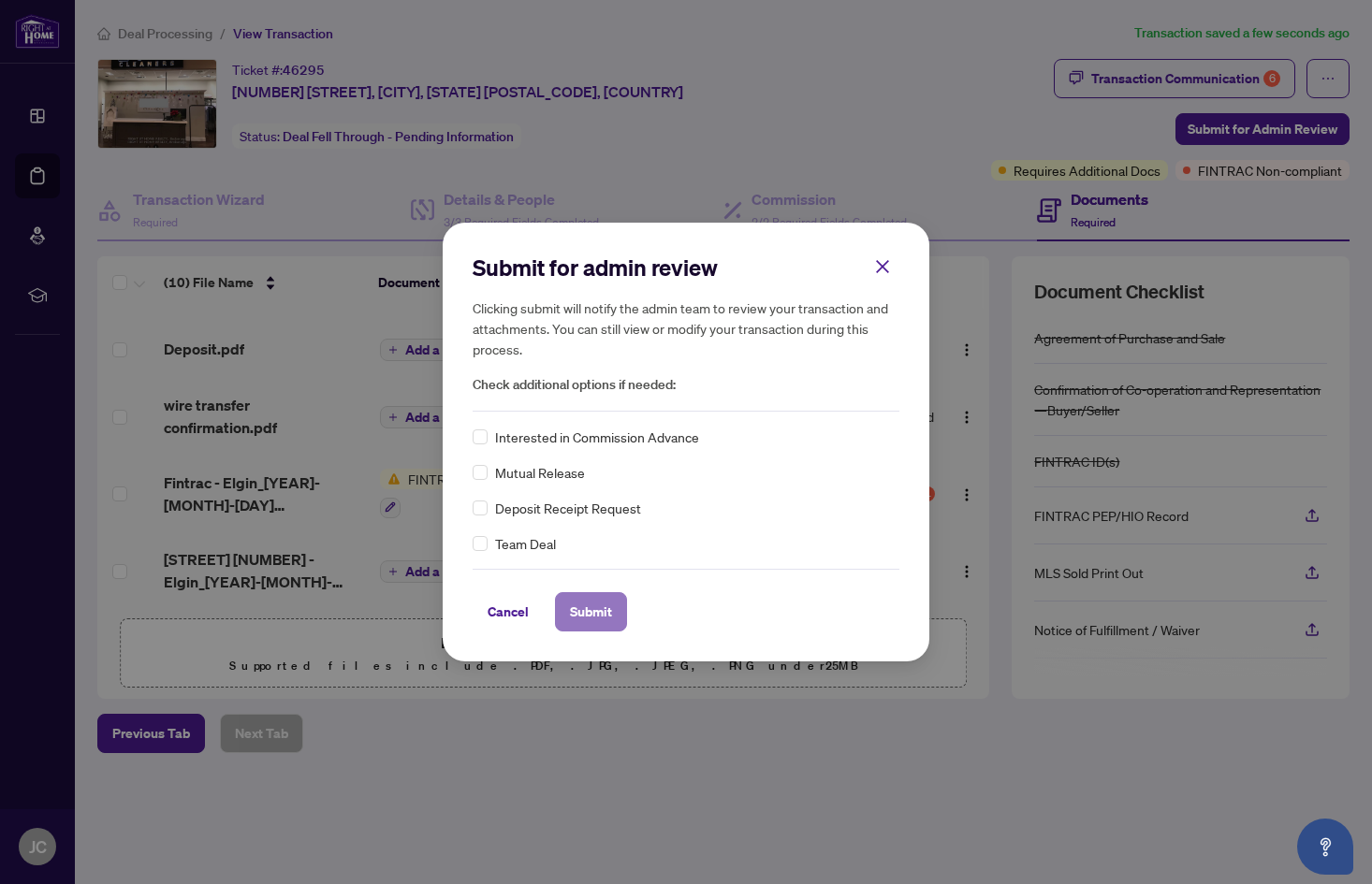 click on "Submit" at bounding box center (591, 612) 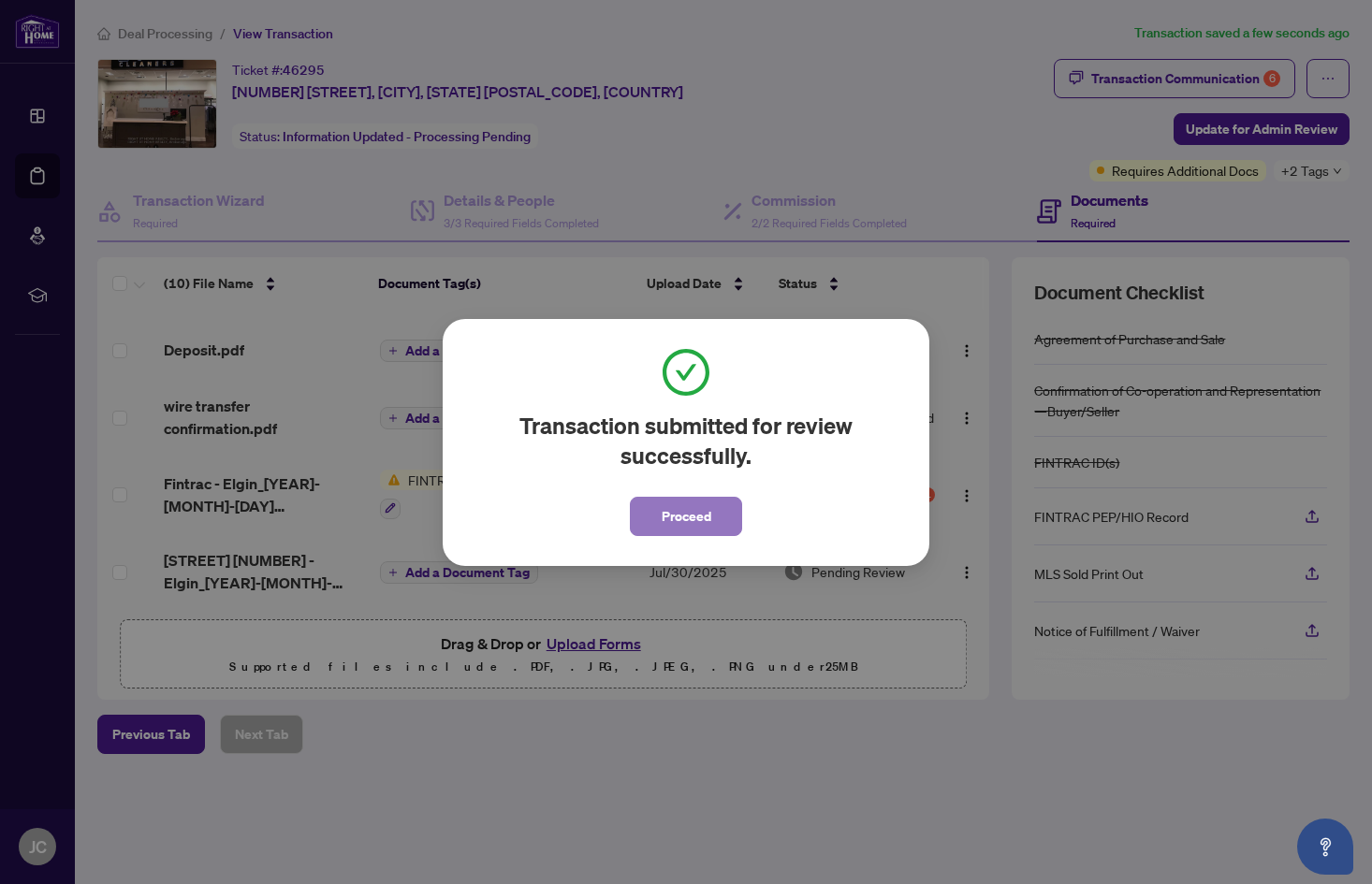 click on "Proceed" at bounding box center (686, 516) 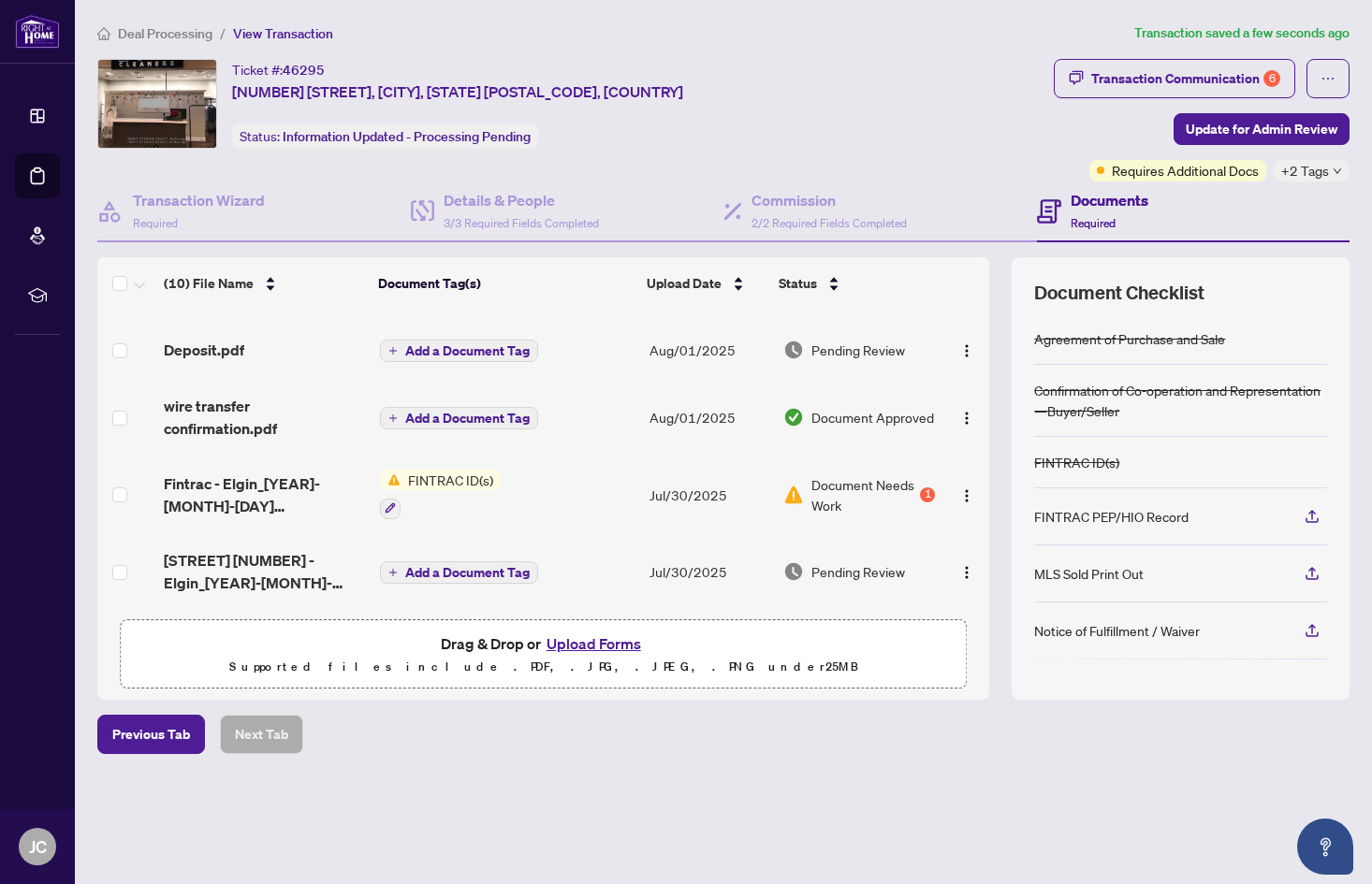 click on "Document Needs Work" at bounding box center (864, 495) 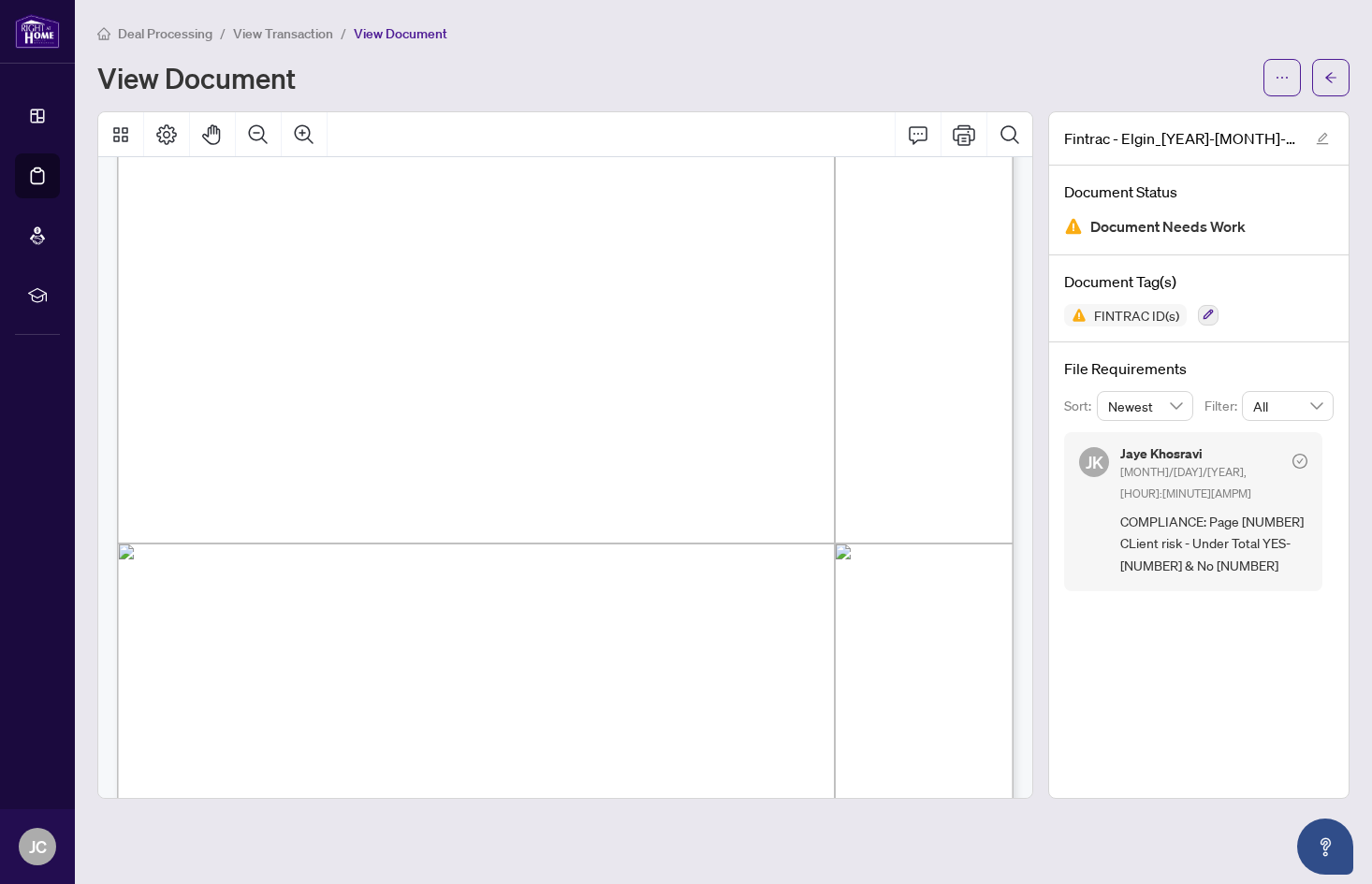scroll, scrollTop: 4123, scrollLeft: 0, axis: vertical 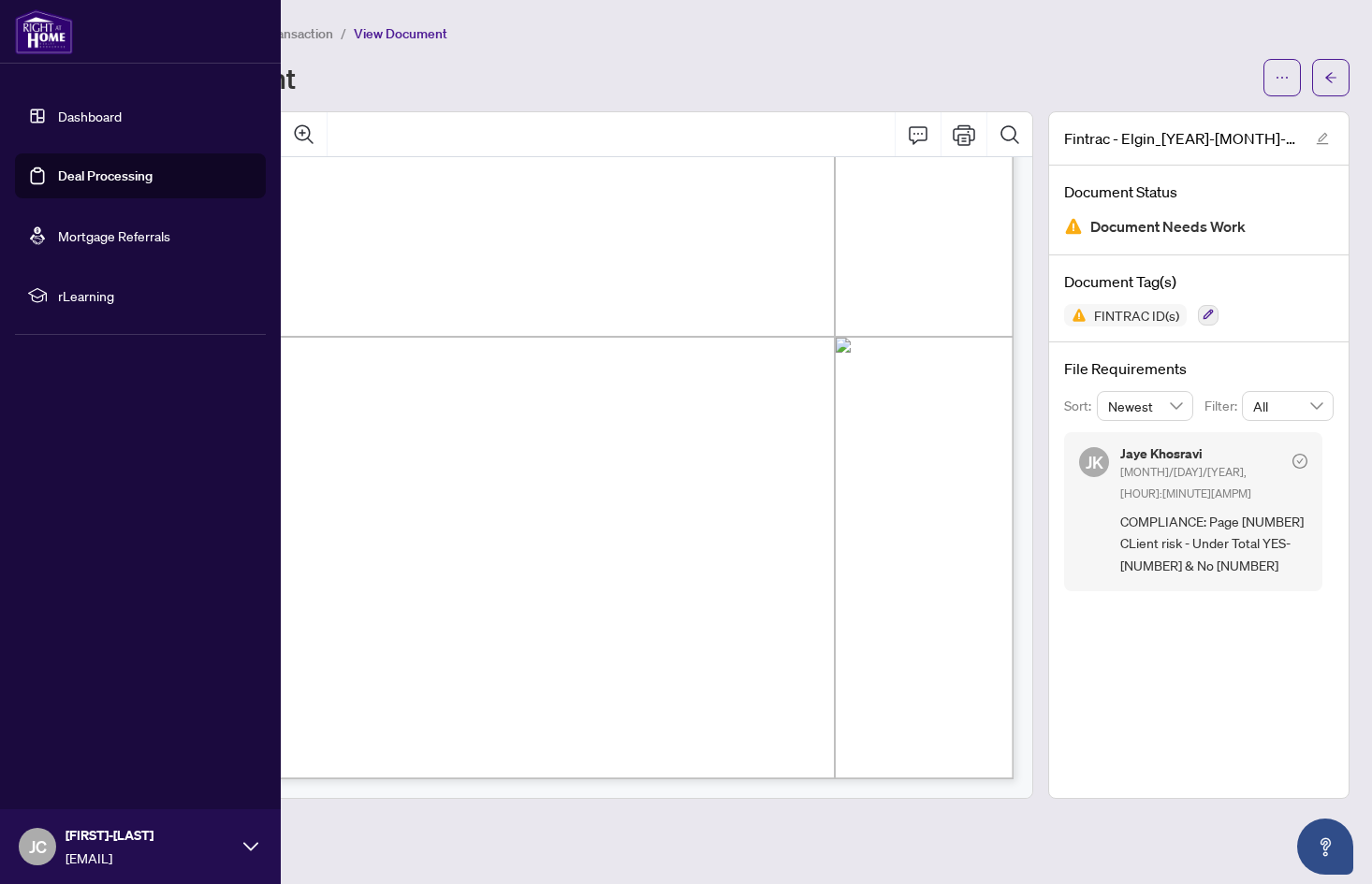 click on "Dashboard" at bounding box center (90, 116) 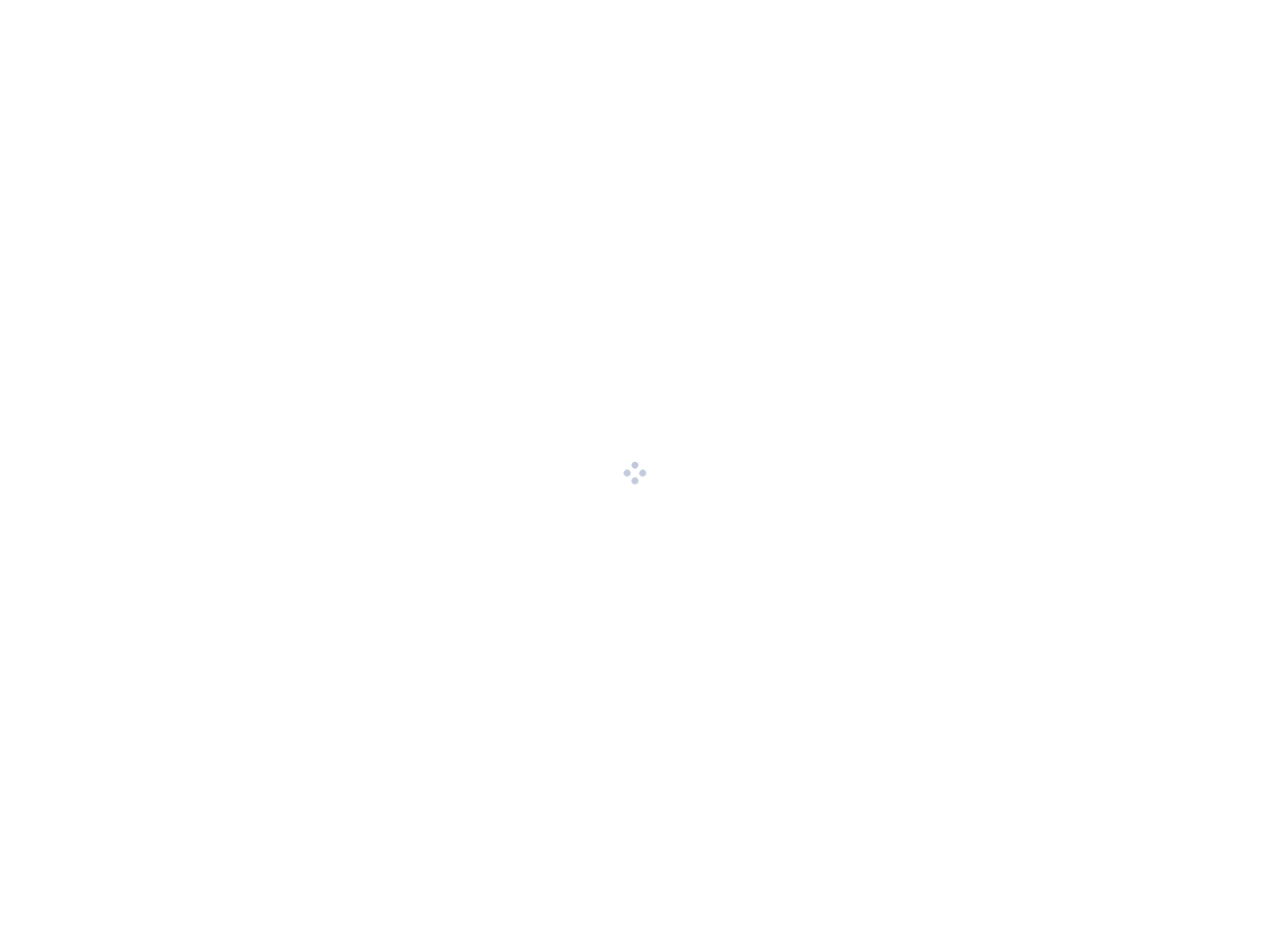 scroll, scrollTop: 0, scrollLeft: 0, axis: both 